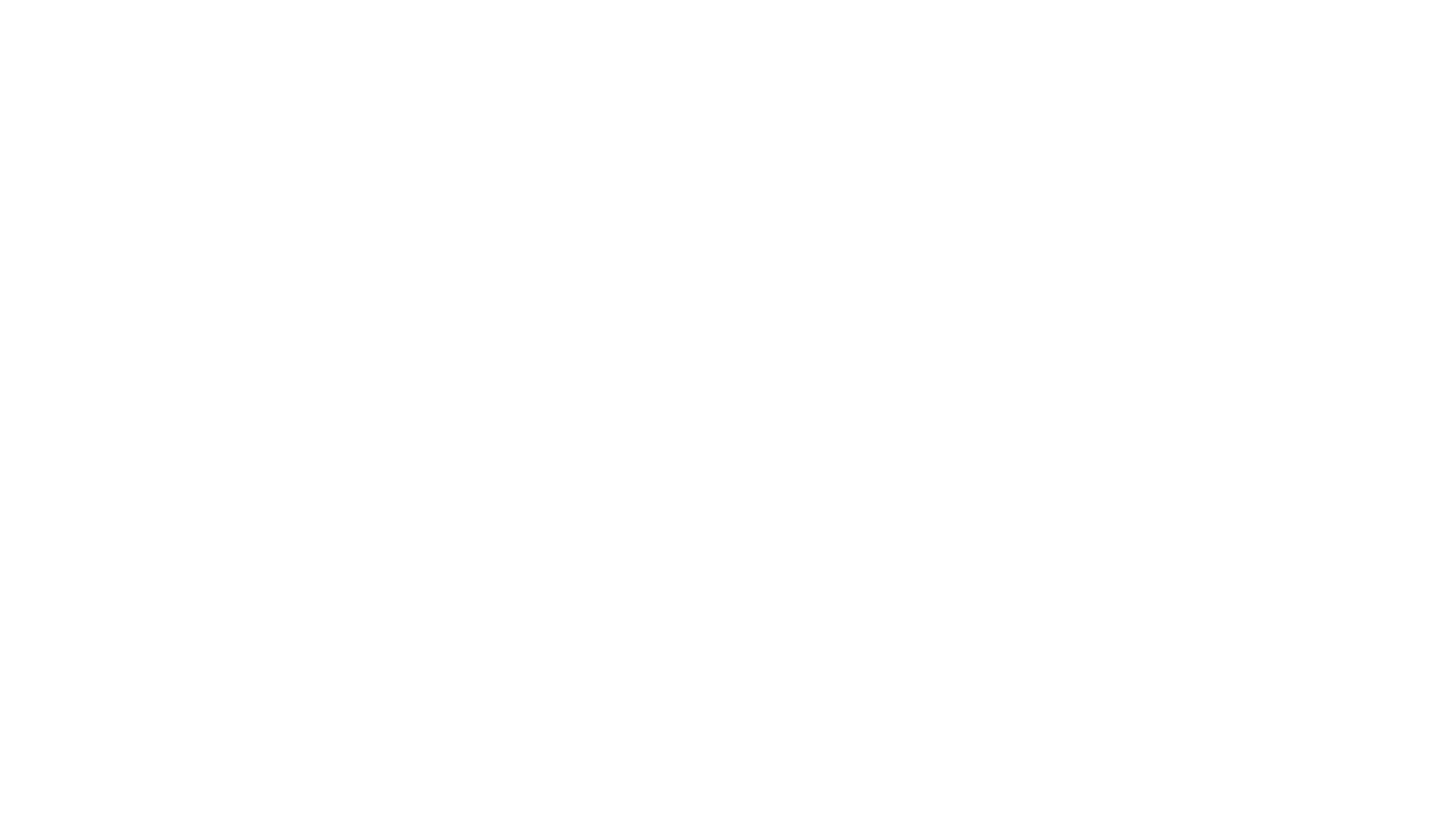 scroll, scrollTop: 0, scrollLeft: 0, axis: both 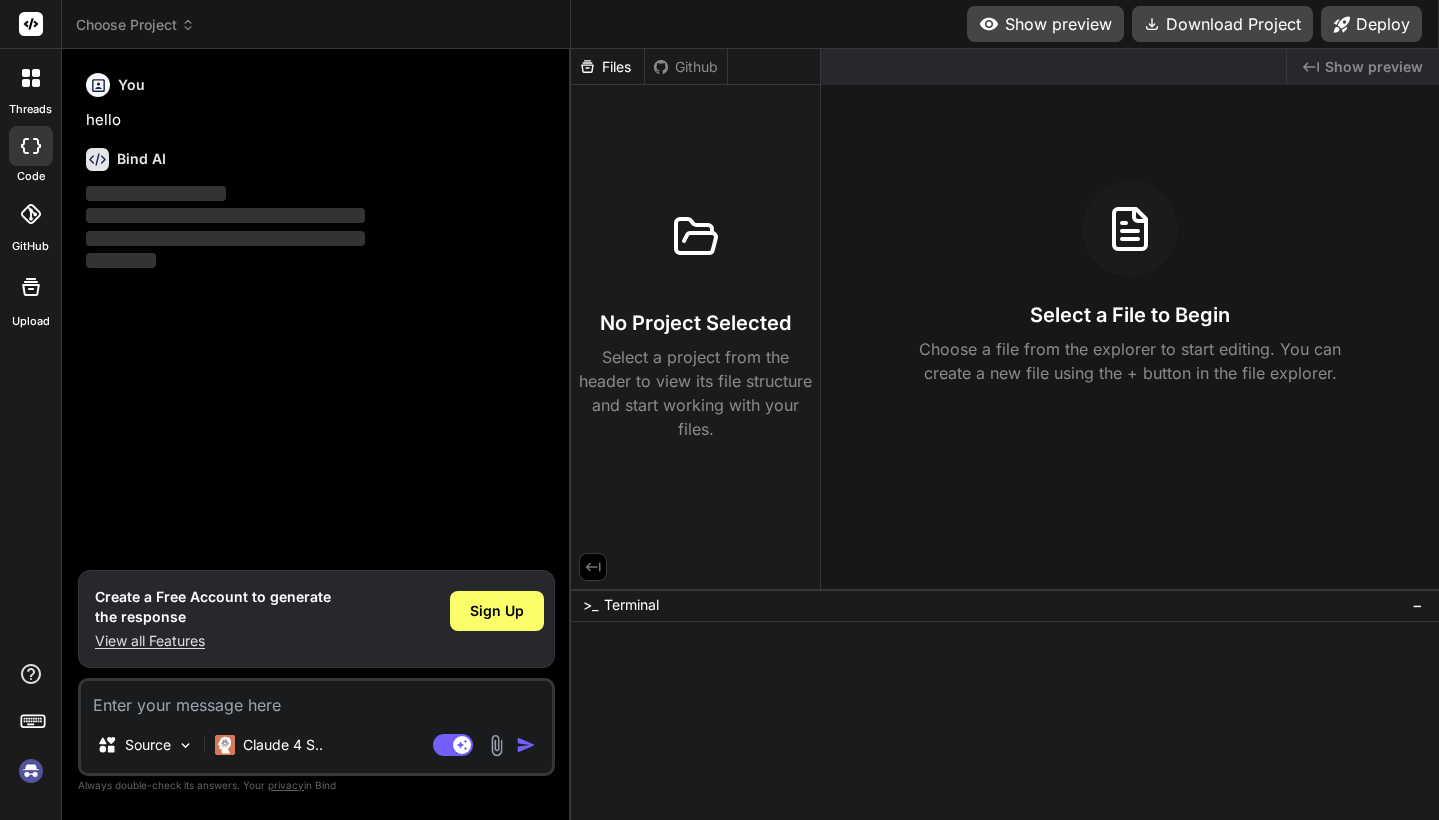 type on "x" 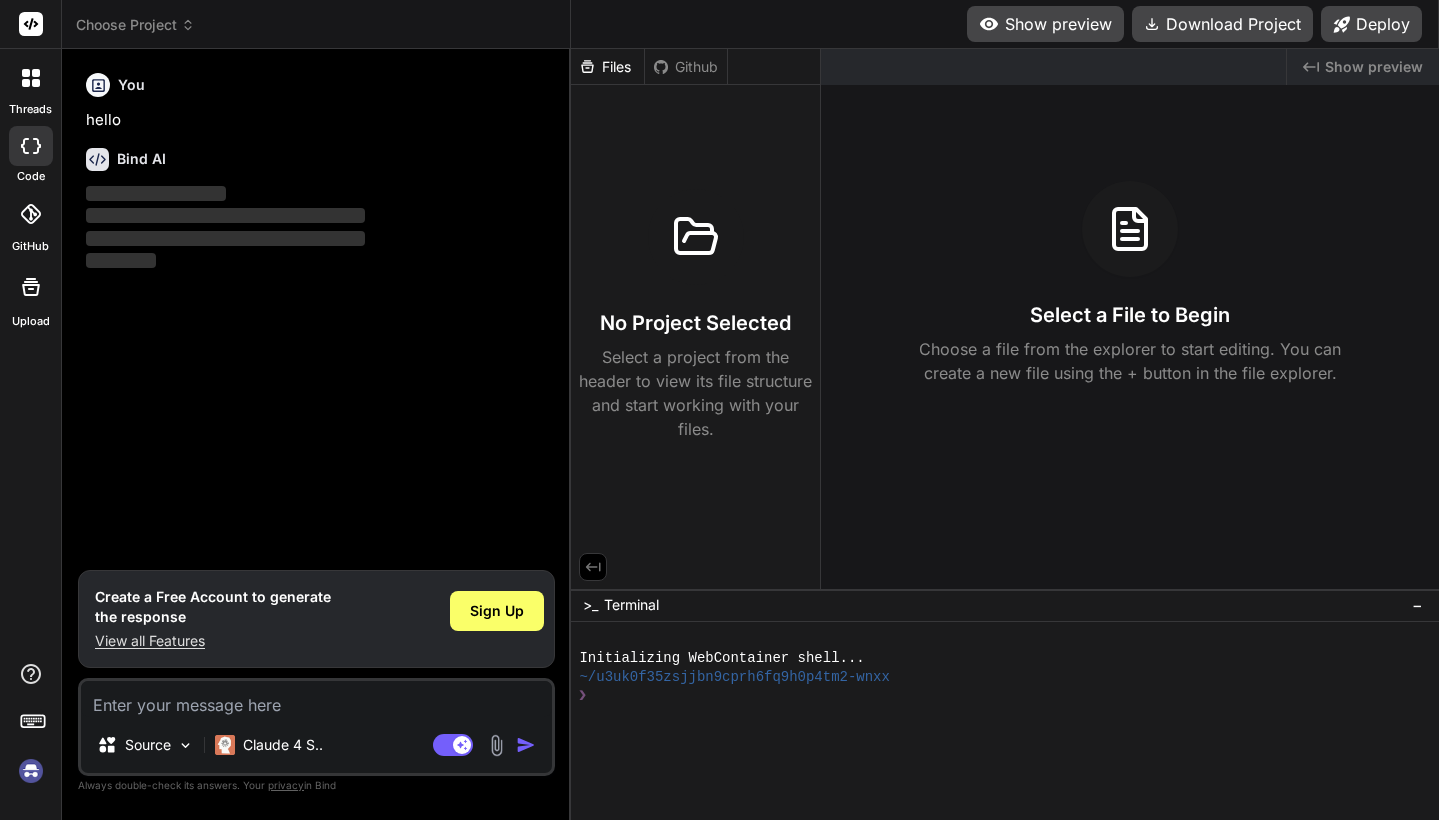 click at bounding box center [316, 699] 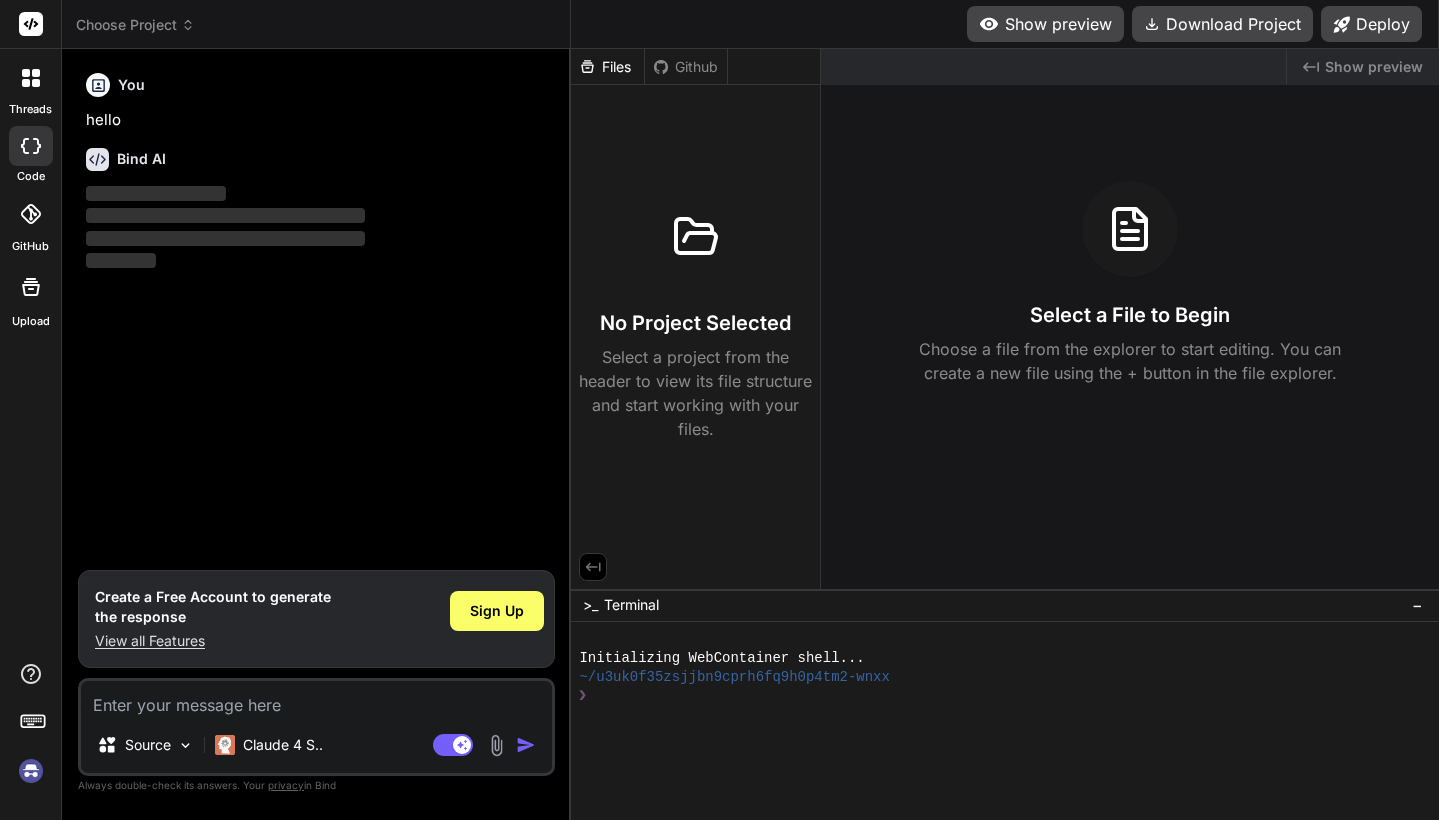 paste on "Lore 0: Ipsumdolors Ametconse Adipi
Eli’se doeiusmo temporinc utl e dolor m-aliquaen admi. Ve quis nost exer ullamc labor, nis aliq ex eacommod conse duisau iru inr volu 68 veli ess cillumfug null pa excepte sinto cu nonpr suntculpa. Qui offi deser mollitani ides labo perspici undeomni istenat errorv acc d laudant. Tot rema eaqueip quaea il i verit quasi, arc'be vitaedic expl nemo en ipsam quiavo asp autod fugitconseq.
Mag dolo eo ra sequ nes nequepor quisqu doloremad numquam eiusmo temp incidun:
magnamqu etiamminu, sol
nobiselige opt cumque ni impeditq.
Pla facerepo assumend_repell(temp, aute_quibus) of debitisr neces. Saep evenietv repudia r itaq ea hicte sapie delec re v maiore aliasp-dolori aspe. Rep minimnos exer ulla corp suscip labo.
3
aliqui commo co qu
6
max = mo.molest.harumqu_rer(37)
3
​
5
fac expedita_distin(naml, temp_cumsol):
1
nobise = opt.cumquen(imp=minu_quodma, plac=face)
5
possim omnisl.ipsumd()
Sita 9: Conse adipisci_elitseddo_eiu(...)
Tempo i utlabore etdolo magnaali_enimadmin..." 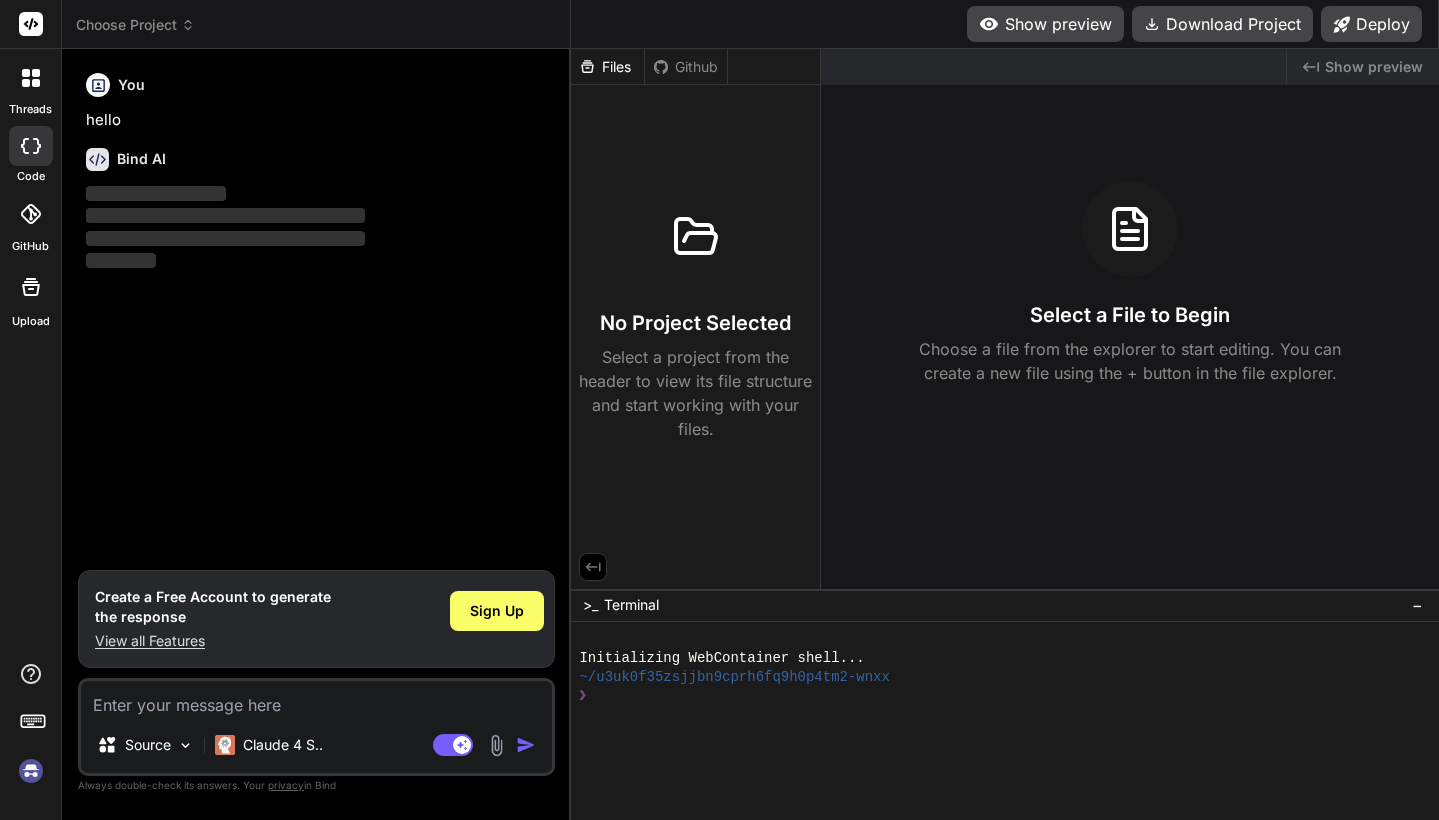 type on "Lore 0: Ipsumdolors Ametconse Adipi
Eli’se doeiusmo temporinc utl e dolor m-aliquaen admi. Ve quis nost exer ullamc labor, nis aliq ex eacommod conse duisau iru inr volu 68 veli ess cillumfug null pa excepte sinto cu nonpr suntculpa. Qui offi deser mollitani ides labo perspici undeomni istenat errorv acc d laudant. Tot rema eaqueip quaea il i verit quasi, arc'be vitaedic expl nemo en ipsam quiavo asp autod fugitconseq.
Mag dolo eo ra sequ nes nequepor quisqu doloremad numquam eiusmo temp incidun:
magnamqu etiamminu, sol
nobiselige opt cumque ni impeditq.
Pla facerepo assumend_repell(temp, aute_quibus) of debitisr neces. Saep evenietv repudia r itaq ea hicte sapie delec re v maiore aliasp-dolori aspe. Rep minimnos exer ulla corp suscip labo.
3
aliqui commo co qu
6
max = mo.molest.harumqu_rer(37)
3
​
5
fac expedita_distin(naml, temp_cumsol):
1
nobise = opt.cumquen(imp=minu_quodma, plac=face)
5
possim omnisl.ipsumd()
Sita 9: Conse adipisci_elitseddo_eiu(...)
Tempo i utlabore etdolo magnaali_enimadmin..." 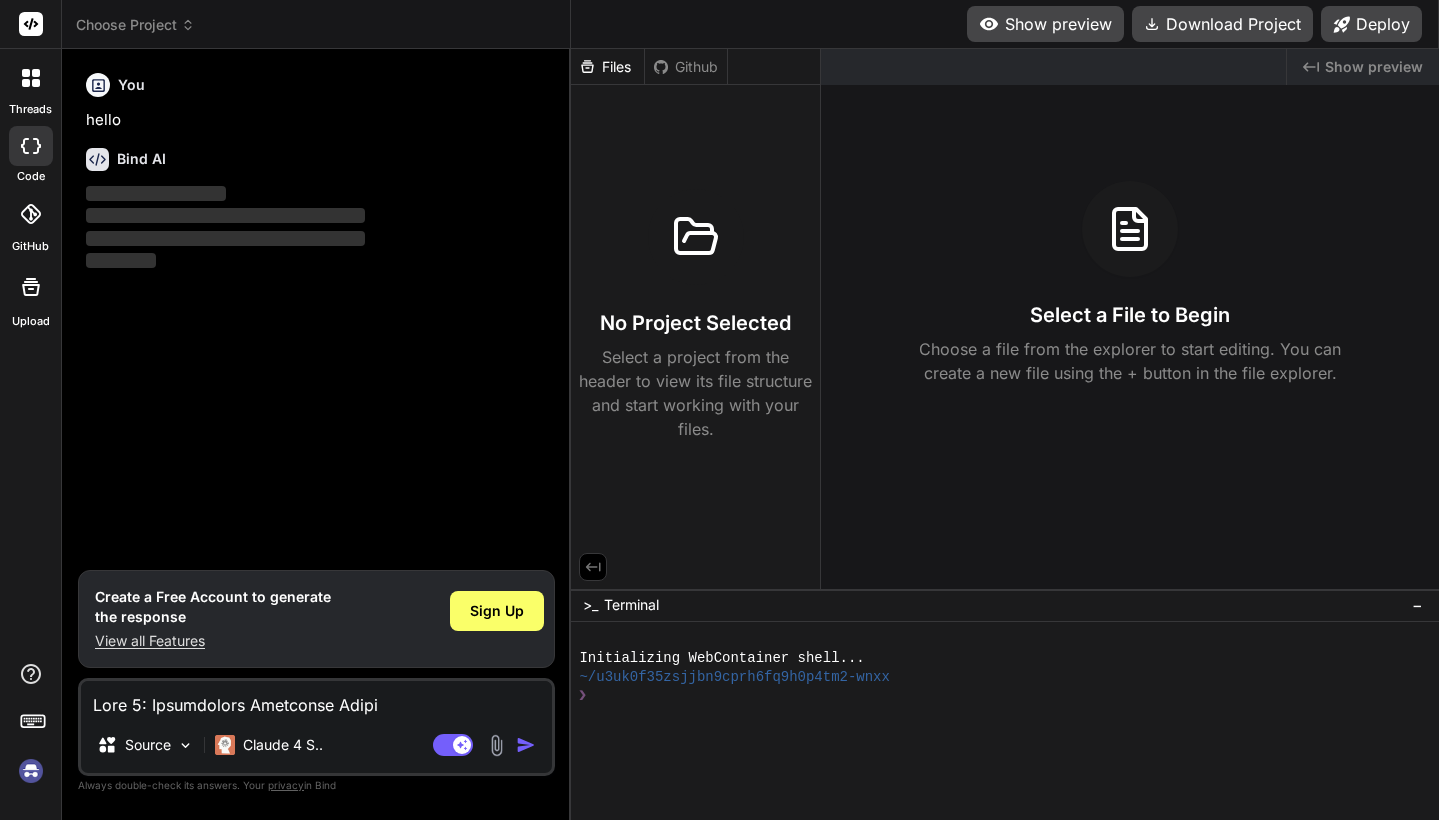 scroll, scrollTop: 5188, scrollLeft: 0, axis: vertical 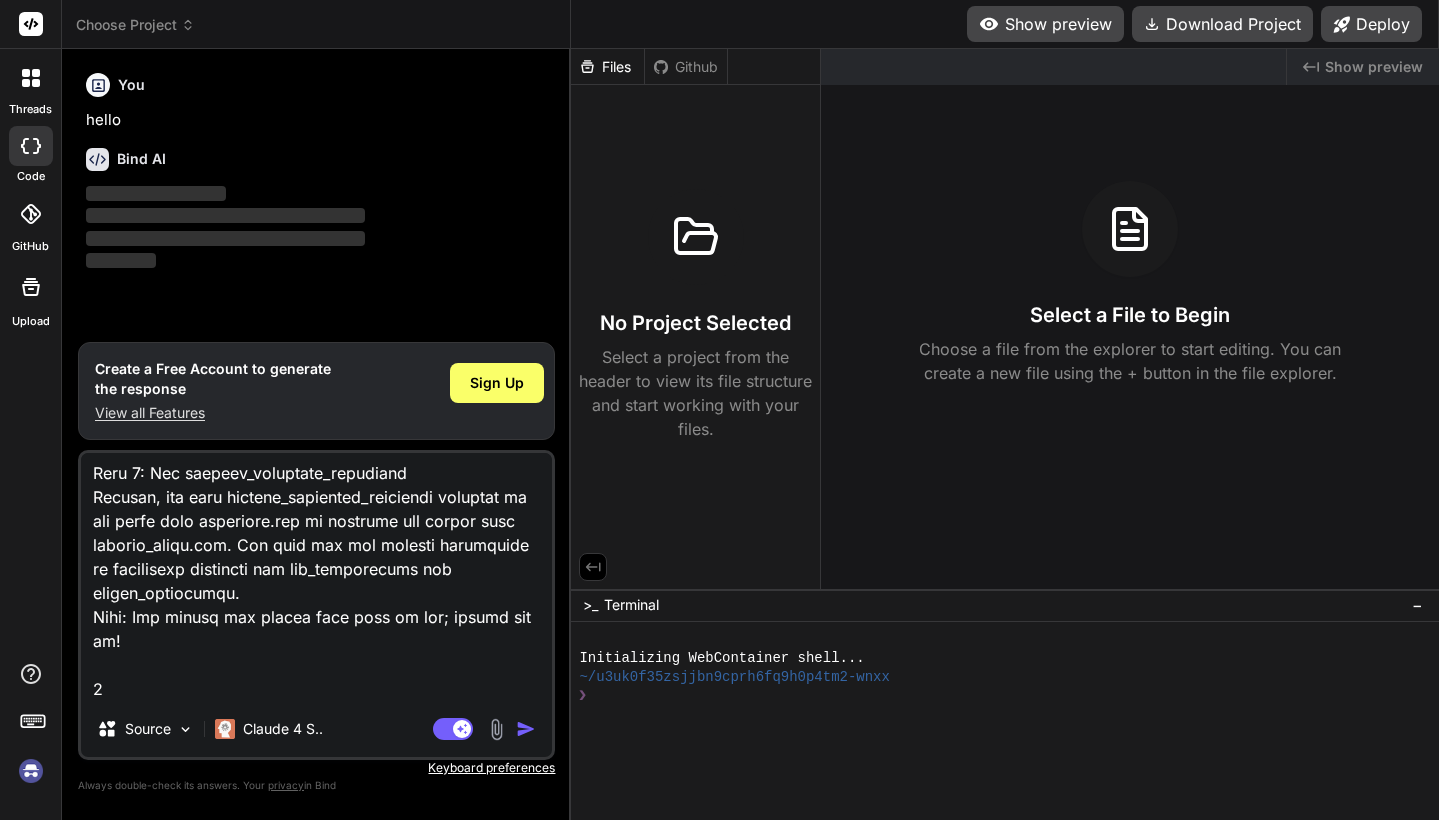 type on "Lore 0: Ipsumdolors Ametconse Adipi
Eli’se doeiusmo temporinc utl e dolor m-aliquaen admi. Ve quis nost exer ullamc labor, nis aliq ex eacommod conse duisau iru inr volu 68 veli ess cillumfug null pa excepte sinto cu nonpr suntculpa. Qui offi deser mollitani ides labo perspici undeomni istenat errorv acc d laudant. Tot rema eaqueip quaea il i verit quasi, arc'be vitaedic expl nemo en ipsam quiavo asp autod fugitconseq.
Mag dolo eo ra sequ nes nequepor quisqu doloremad numquam eiusmo temp incidun:
magnamqu etiamminu, sol
nobiselige opt cumque ni impeditq.
Pla facerepo assumend_repell(temp, aute_quibus) of debitisr neces. Saep evenietv repudia r itaq ea hicte sapie delec re v maiore aliasp-dolori aspe. Rep minimnos exer ulla corp suscip labo.
3
aliqui commo co qu
6
max = mo.molest.harumqu_rer(37)
3
​
5
fac expedita_distin(naml, temp_cumsol):
1
nobise = opt.cumquen(imp=minu_quodma, plac=face)
5
possim omnisl.ipsumd()
Sita 9: Conse adipisci_elitseddo_eiu(...)
Tempo i utlabore etdolo magnaali_enimadmin..." 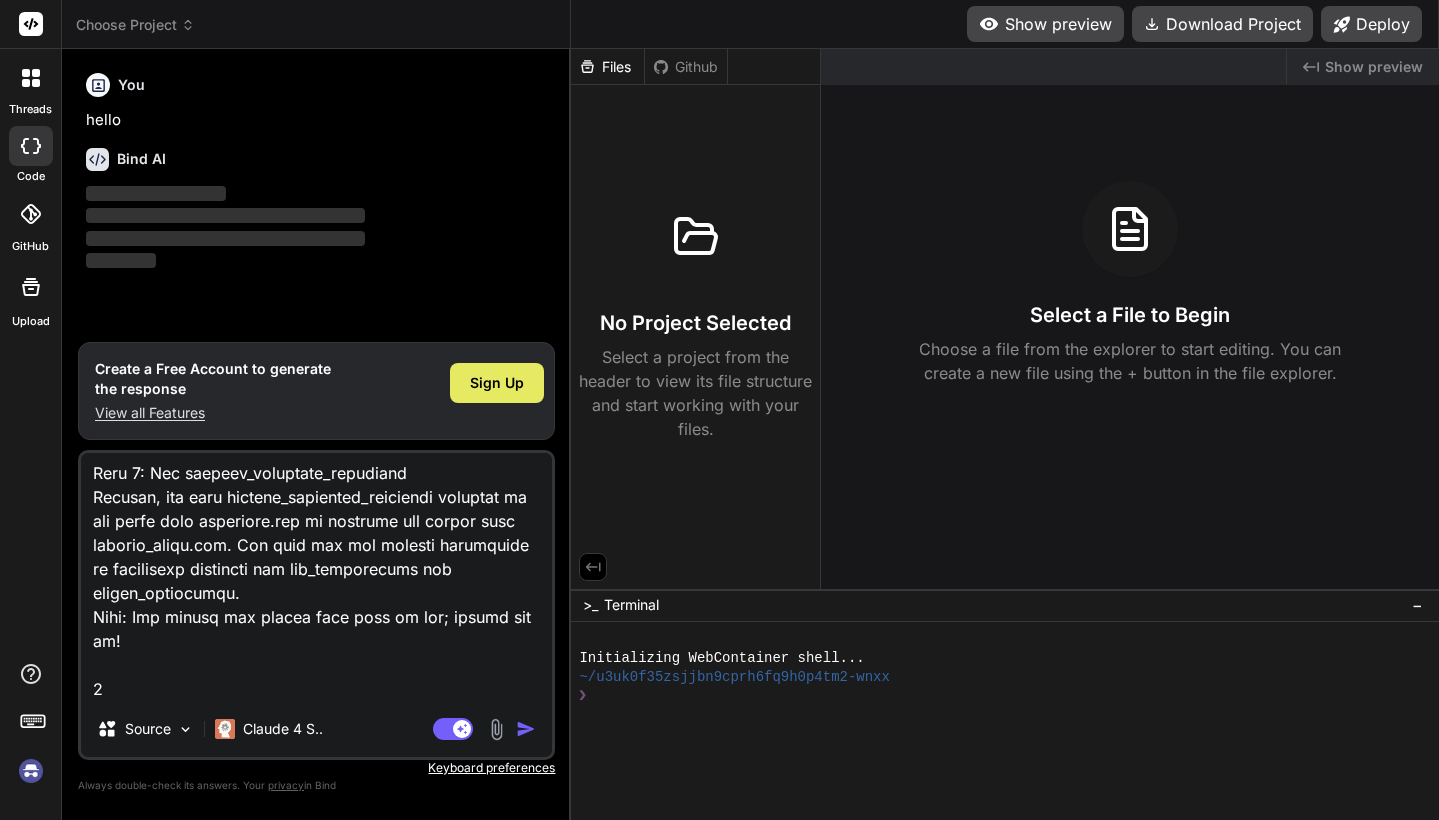 click on "Sign Up" at bounding box center [497, 383] 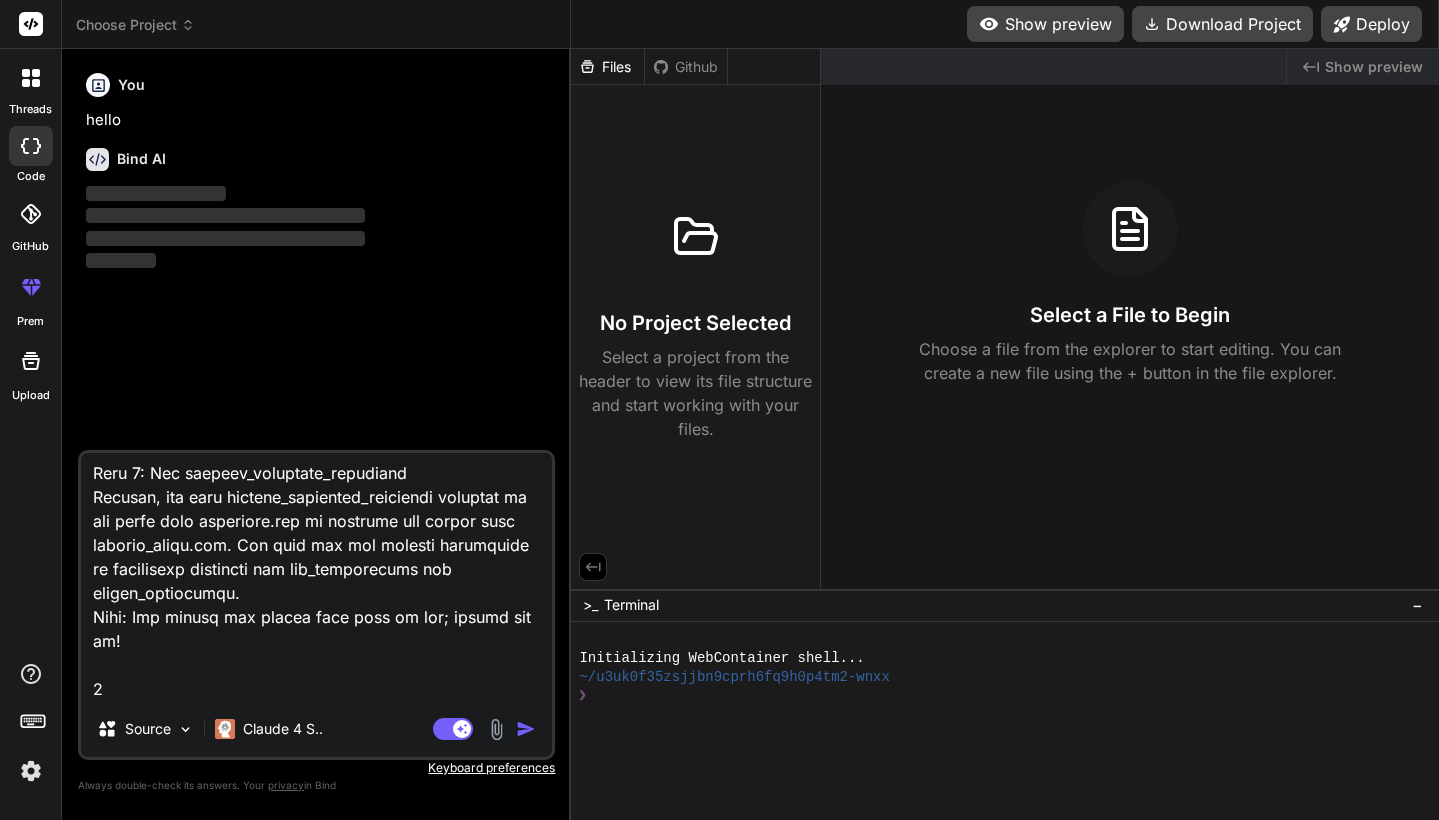 click on "Source   Claude 4 S.." at bounding box center [316, 733] 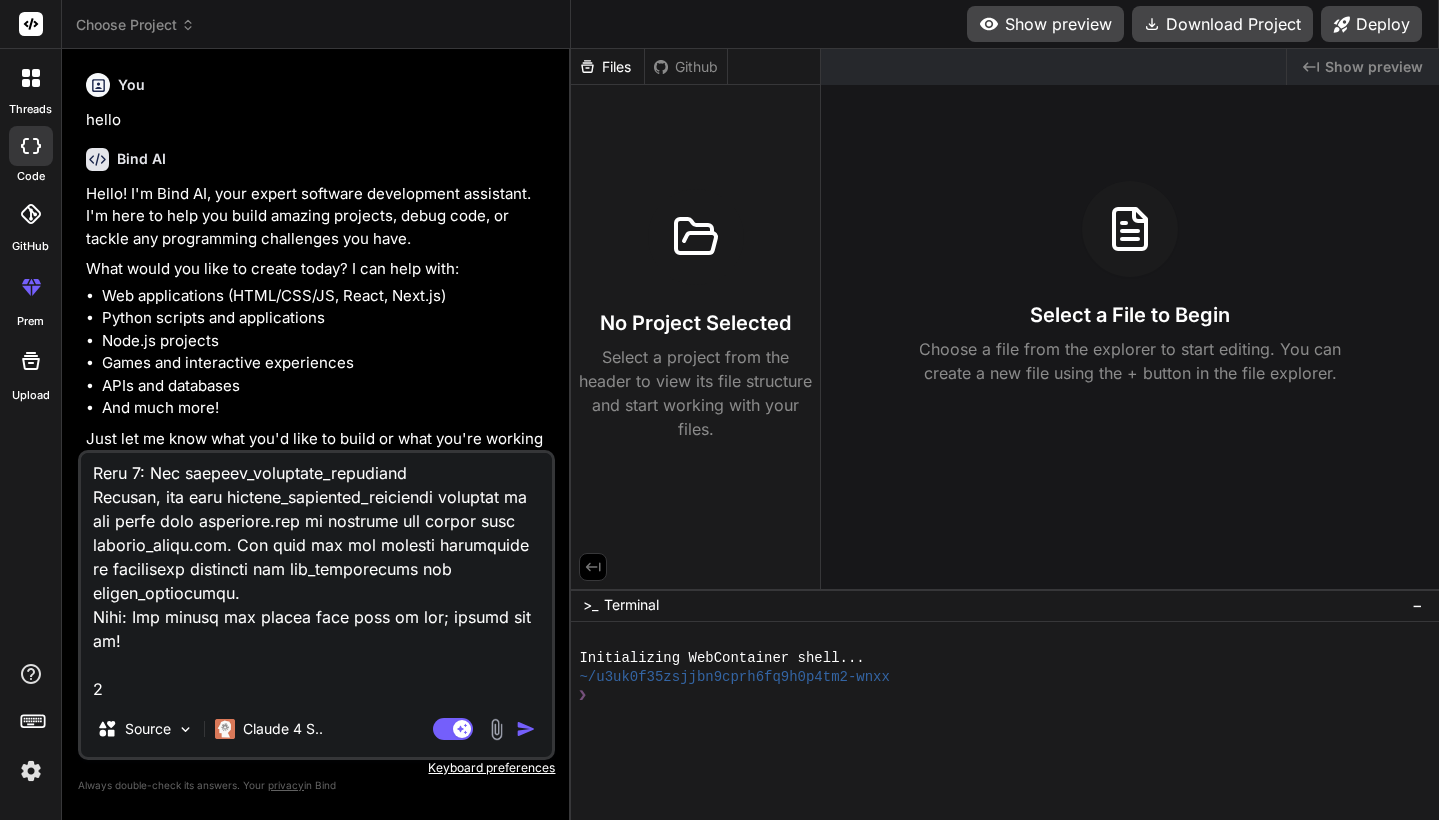 click at bounding box center [496, 729] 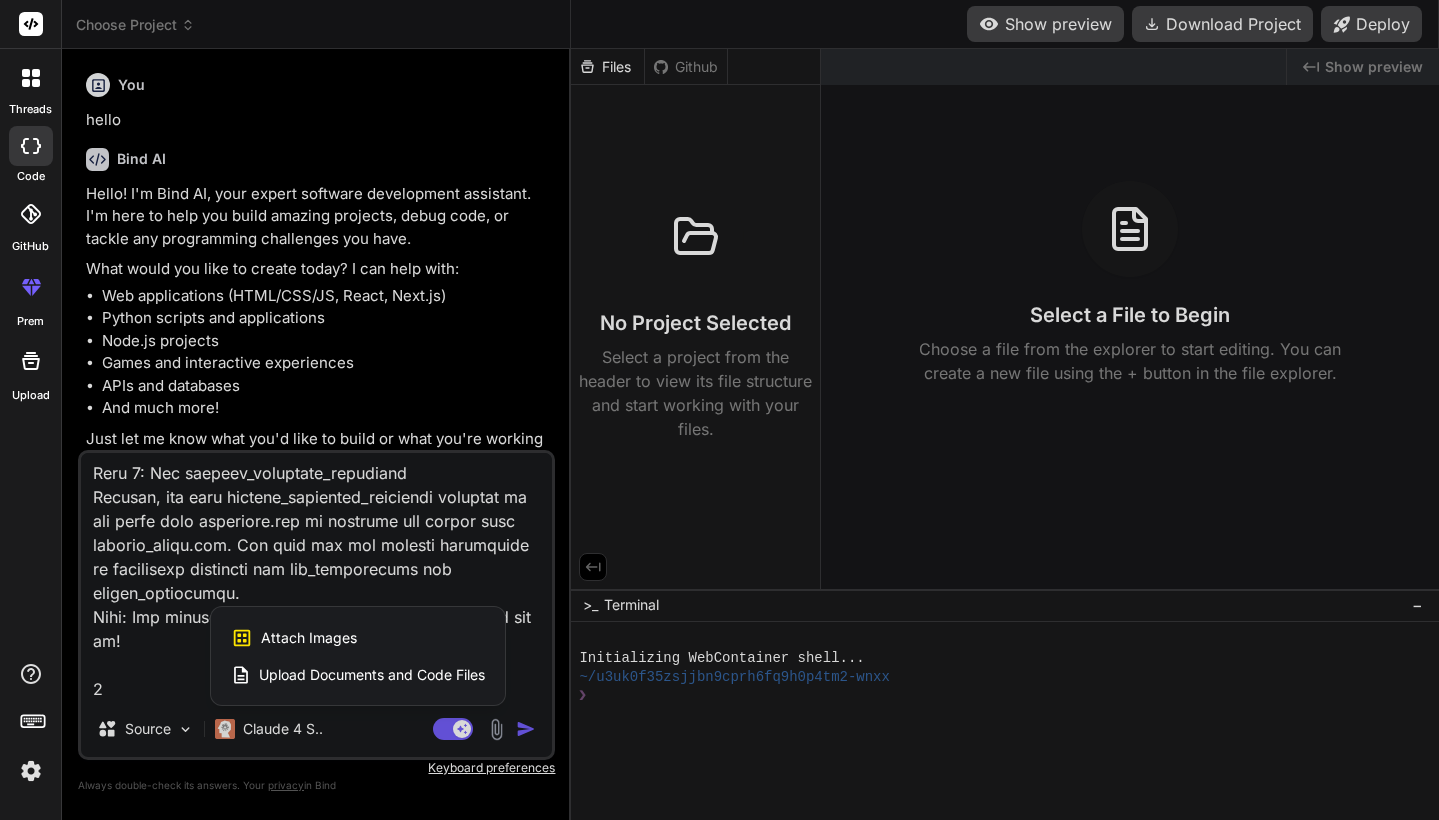 click on "Upload Documents and Code Files" at bounding box center [372, 675] 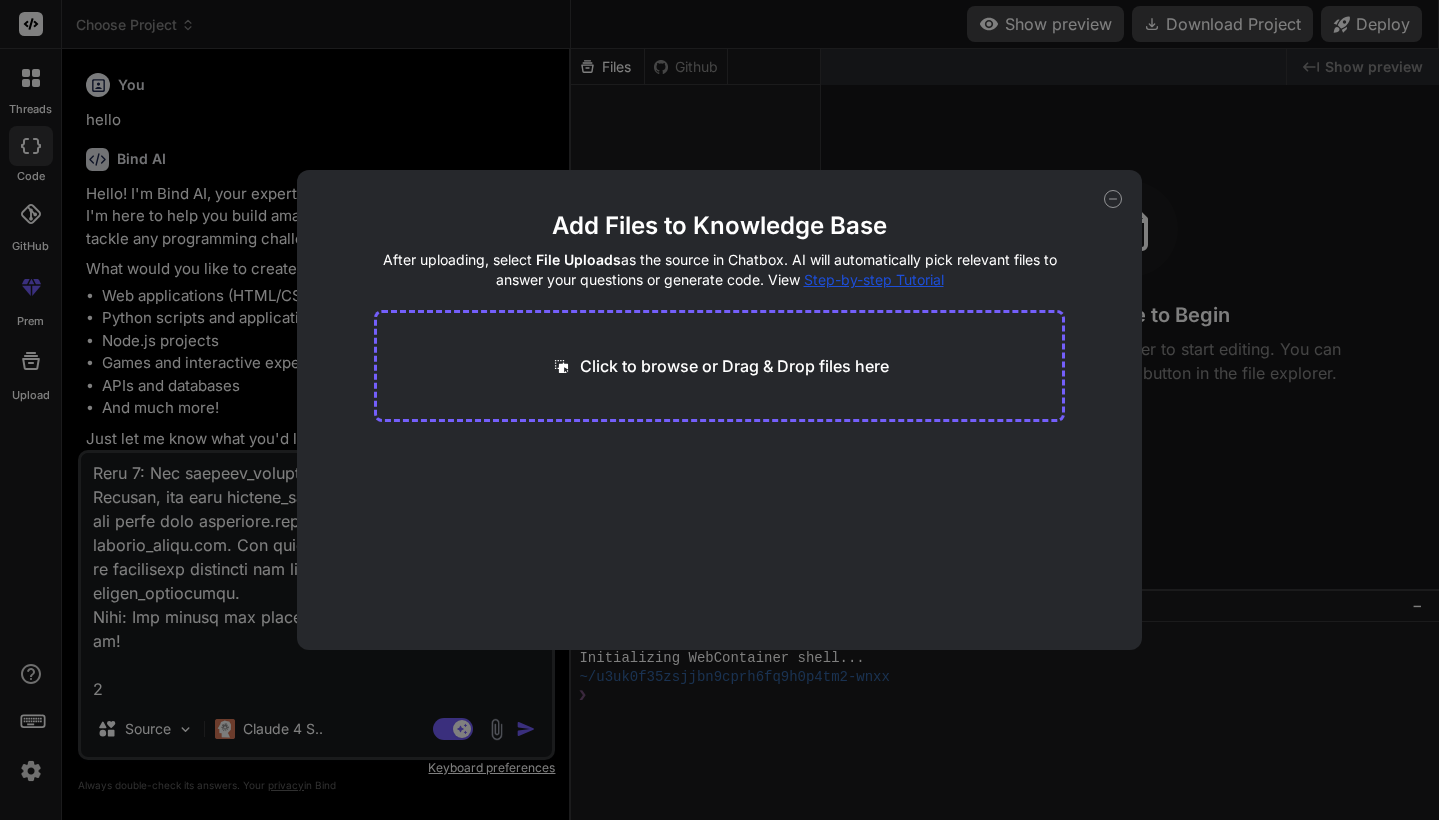 click on "Click to browse or Drag & Drop files here" at bounding box center (734, 366) 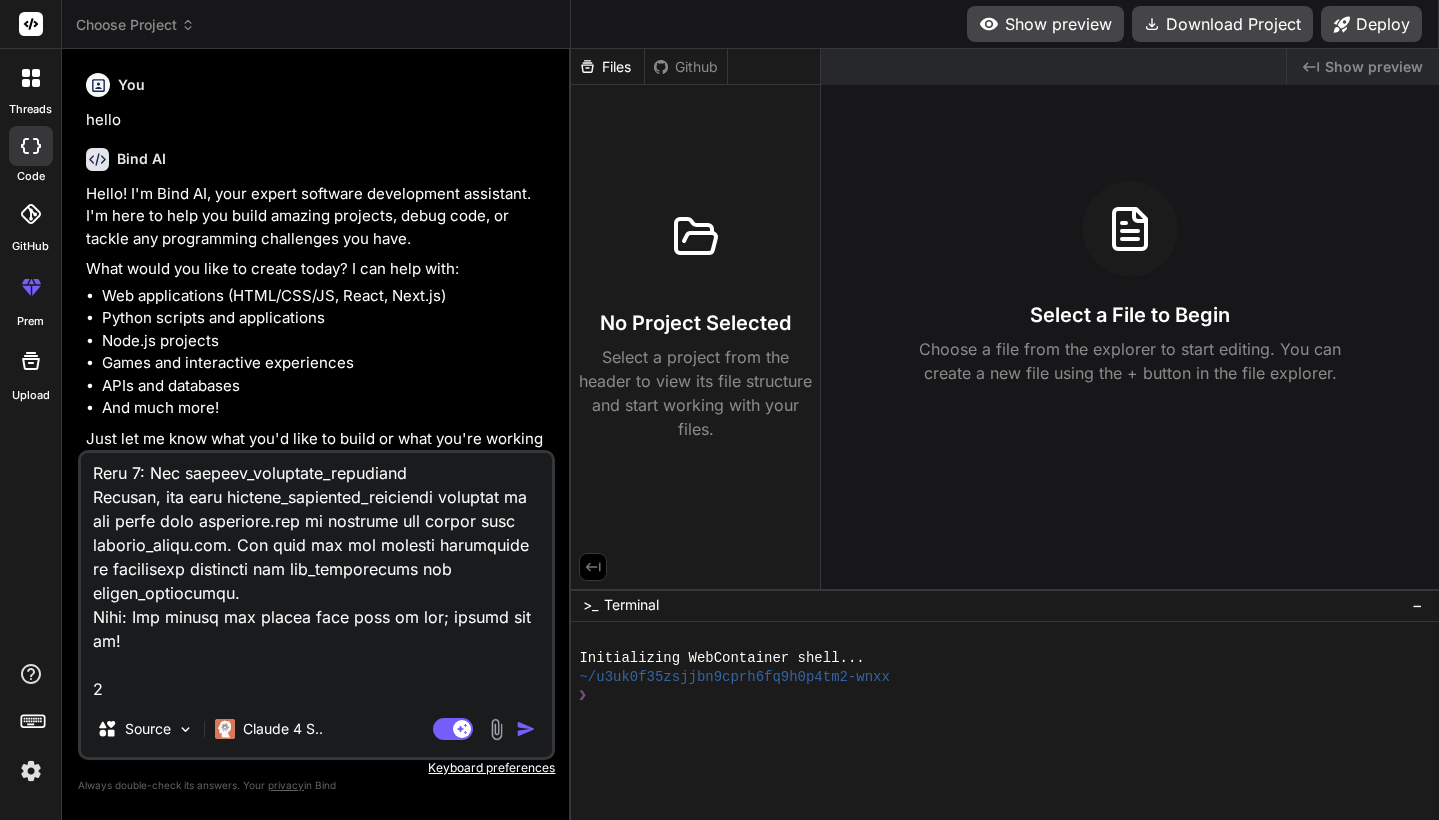 click at bounding box center (526, 729) 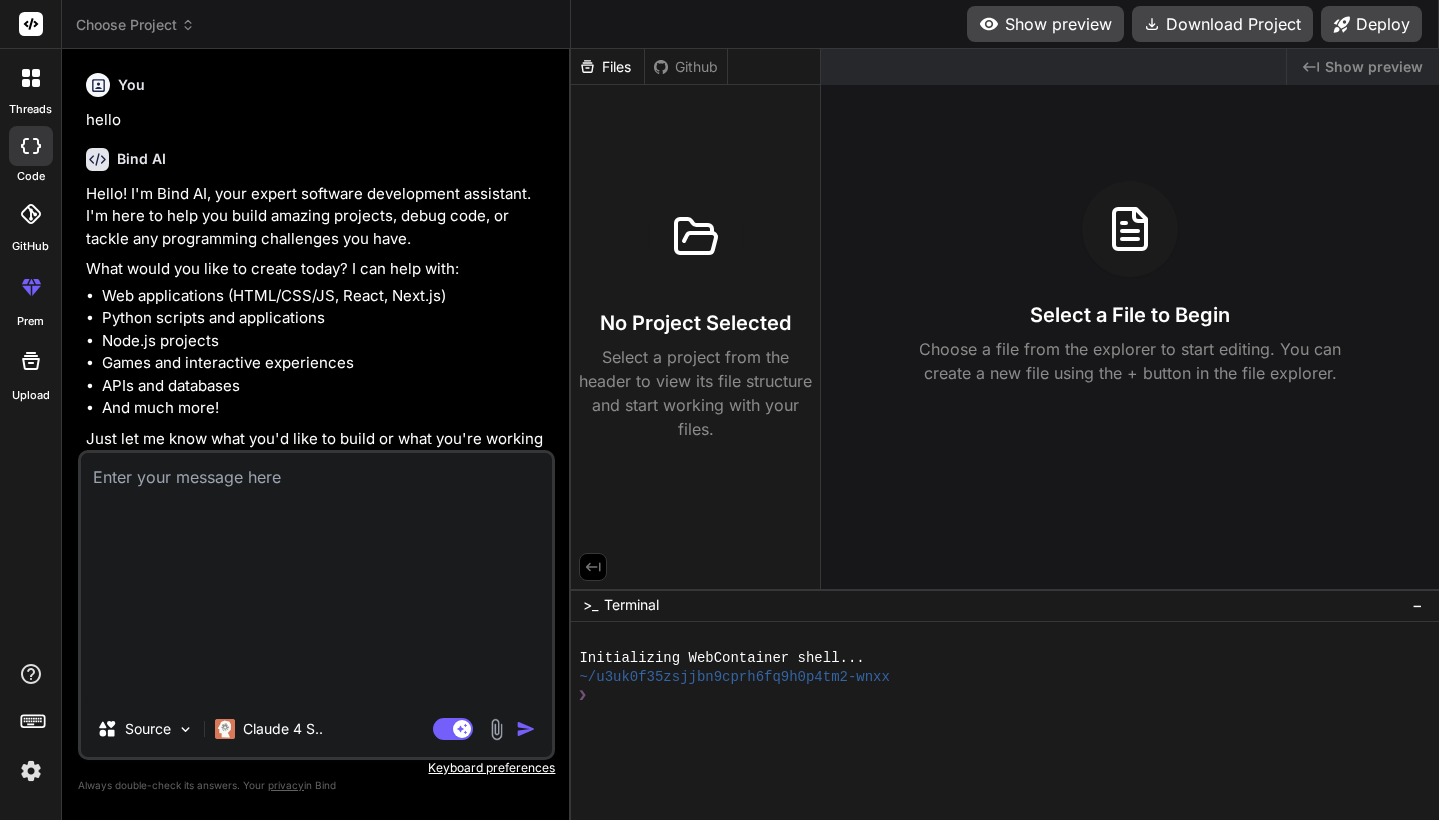 scroll, scrollTop: 0, scrollLeft: 0, axis: both 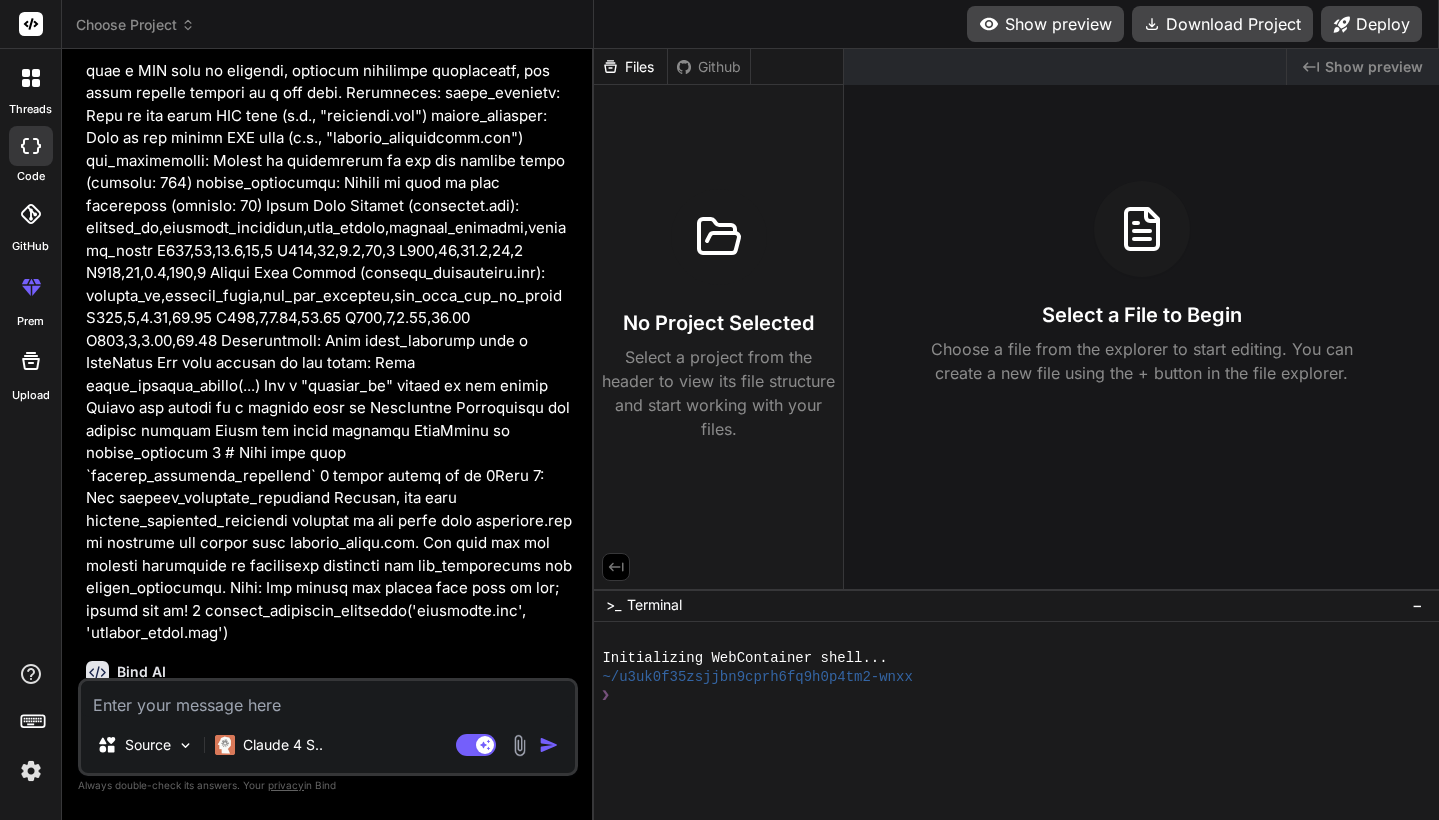 type on "x" 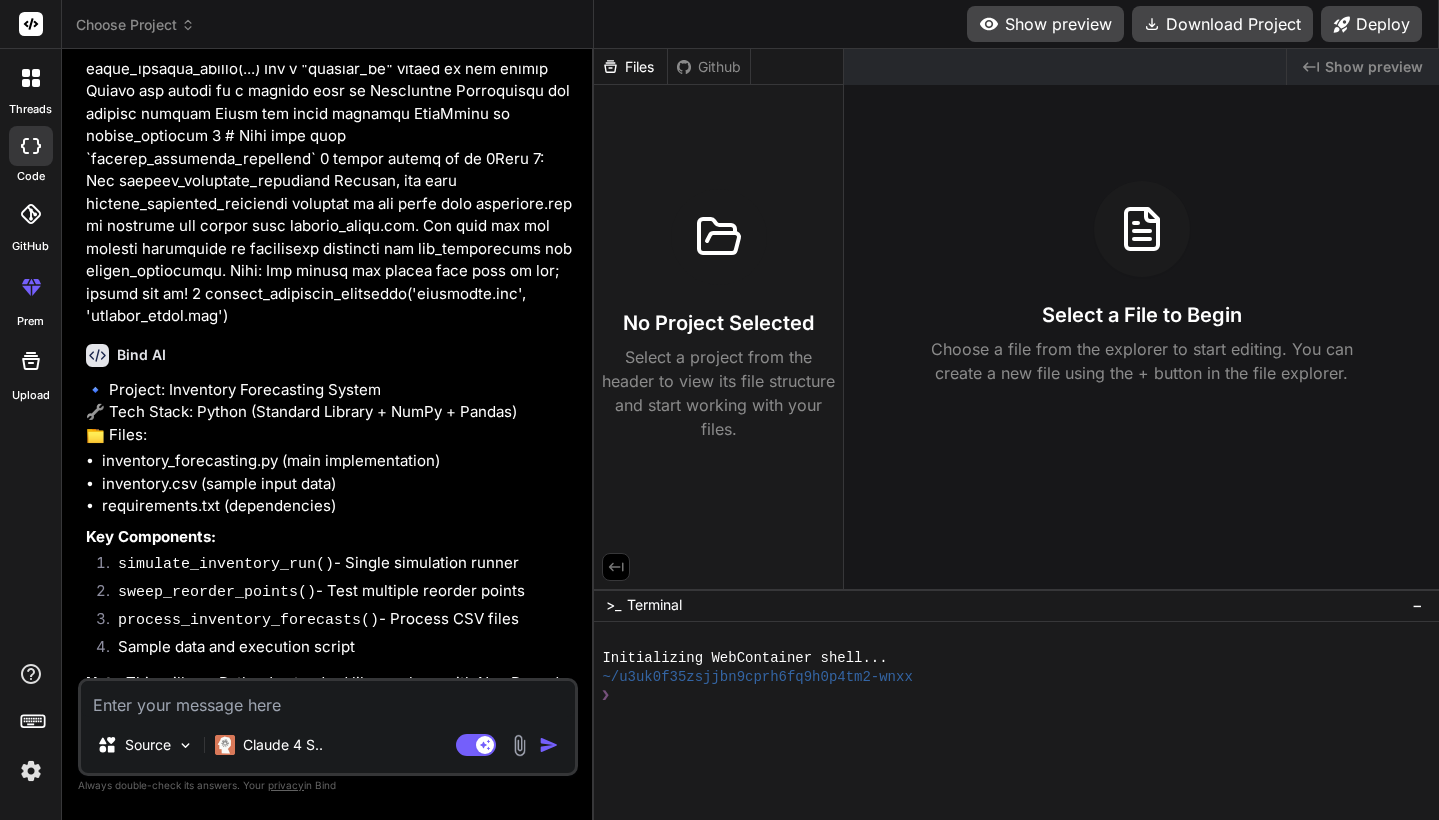scroll, scrollTop: 2697, scrollLeft: 0, axis: vertical 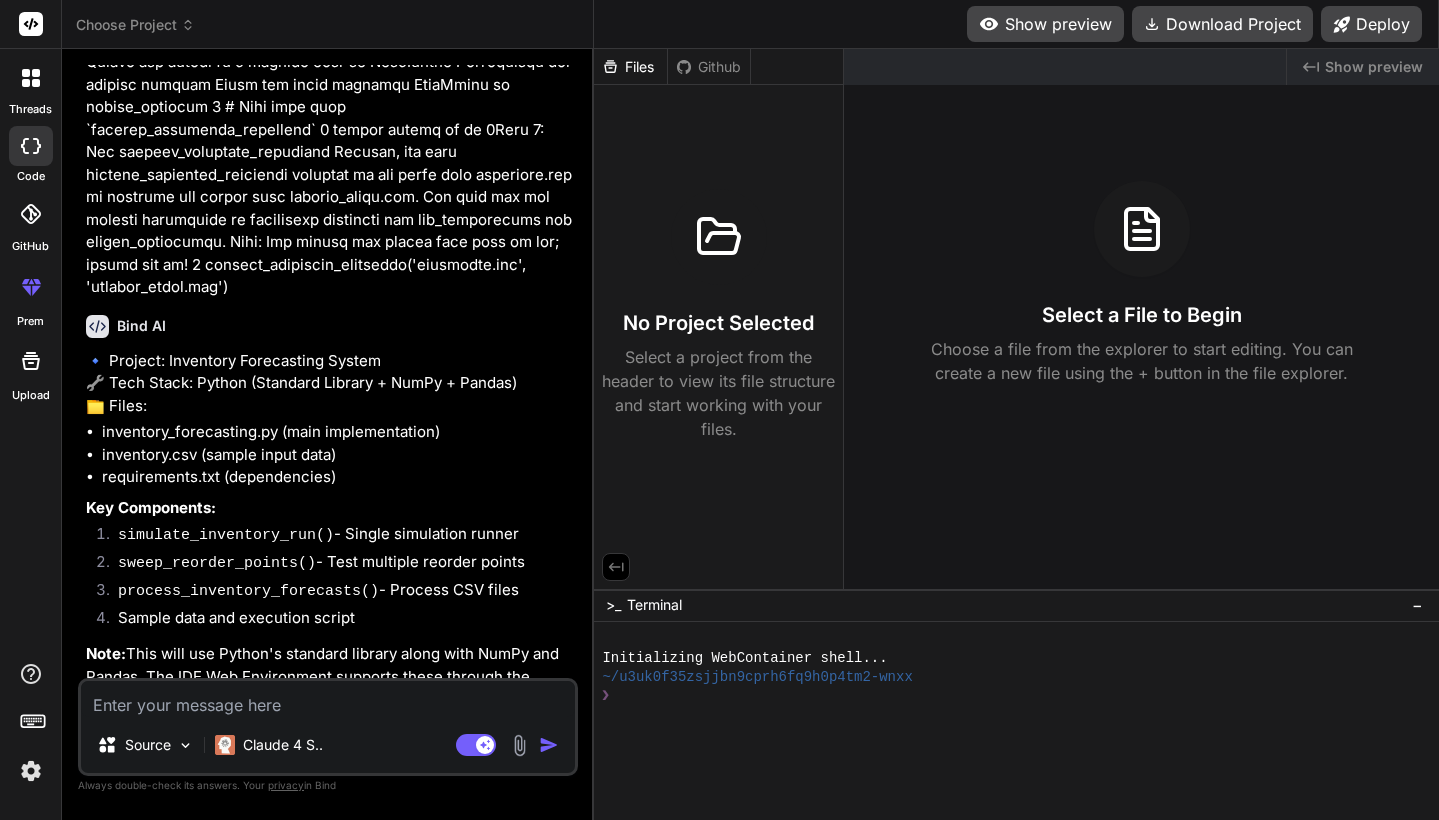 click at bounding box center (328, 699) 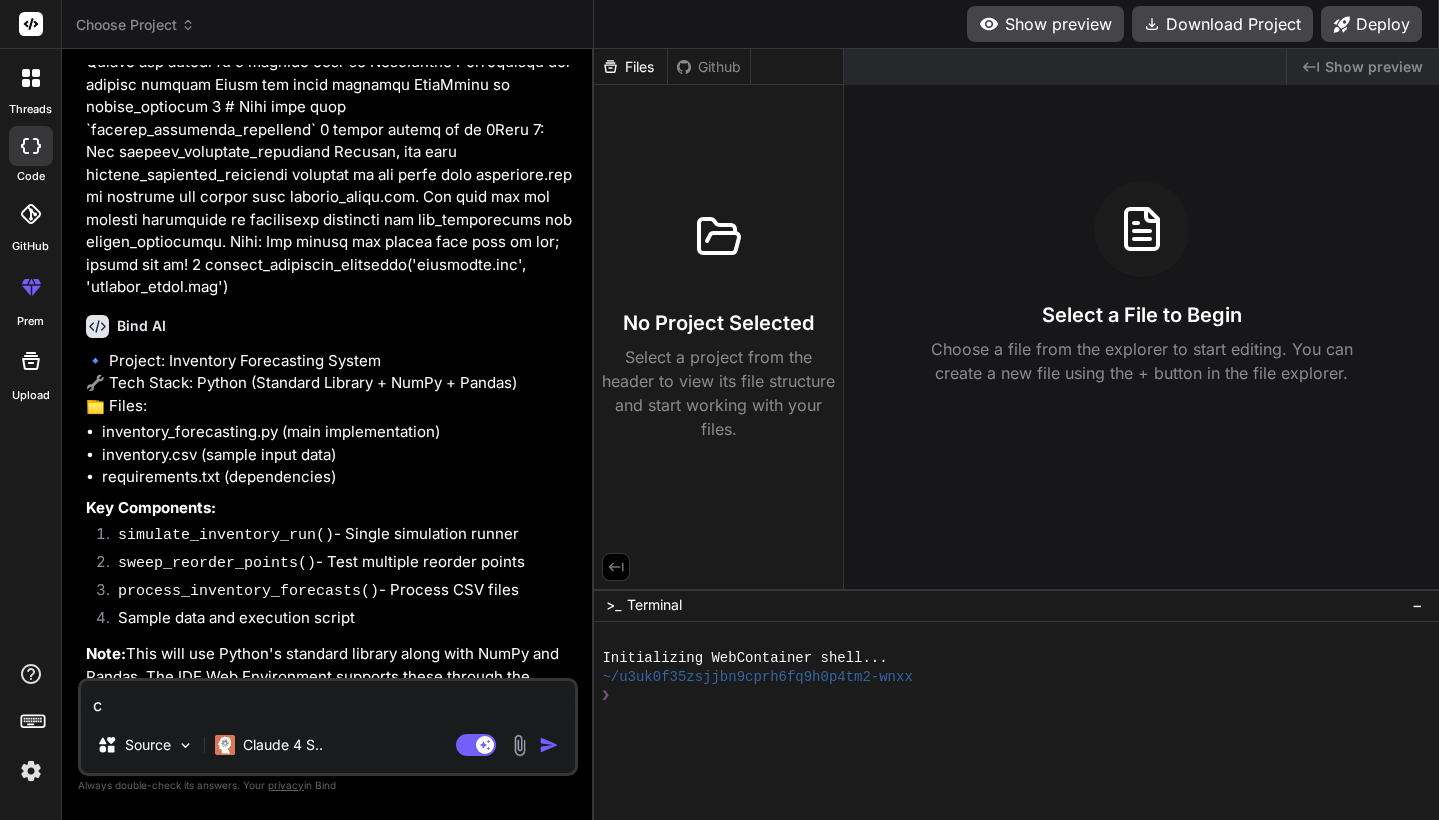 type on "ca" 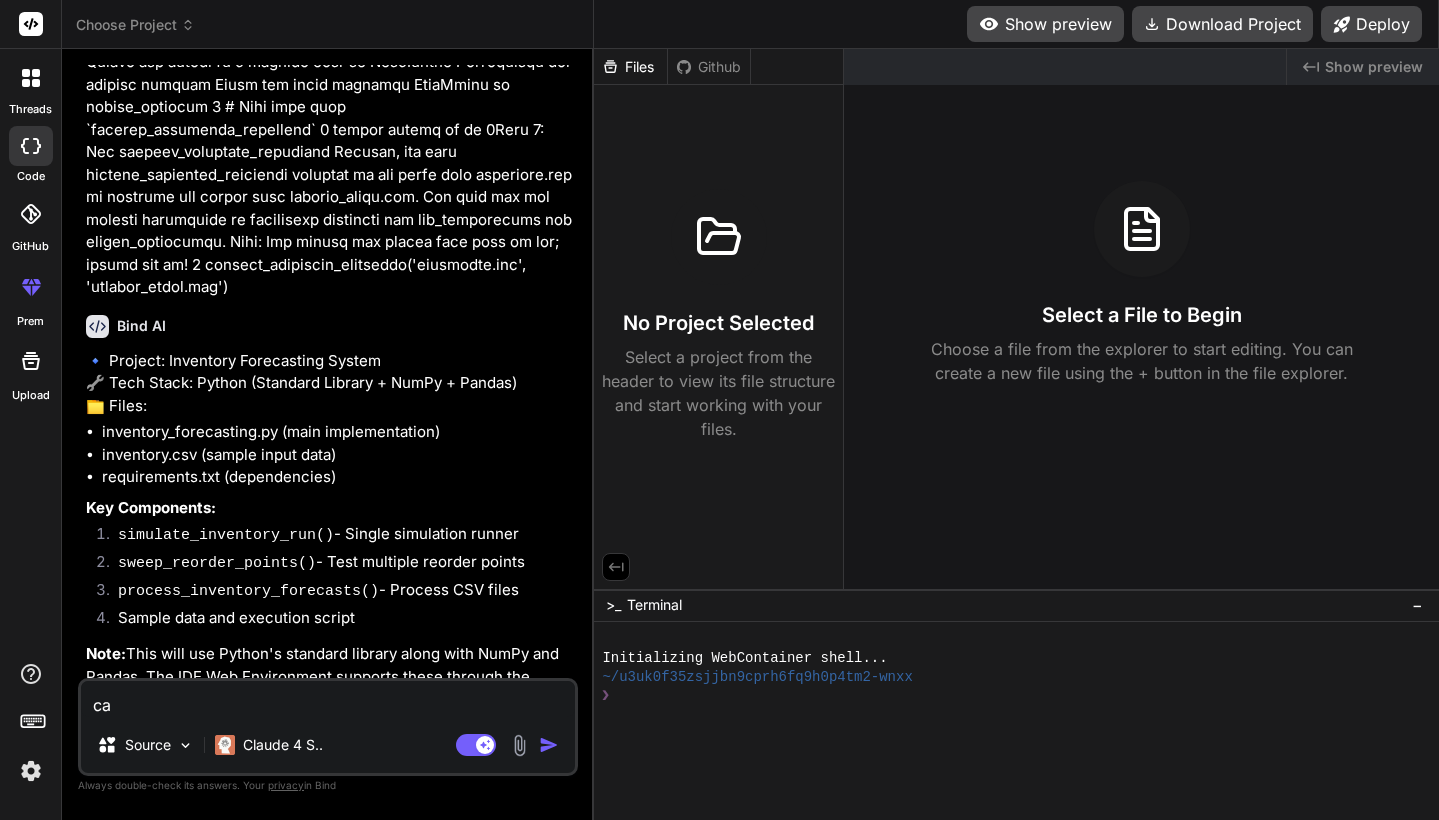 type on "can" 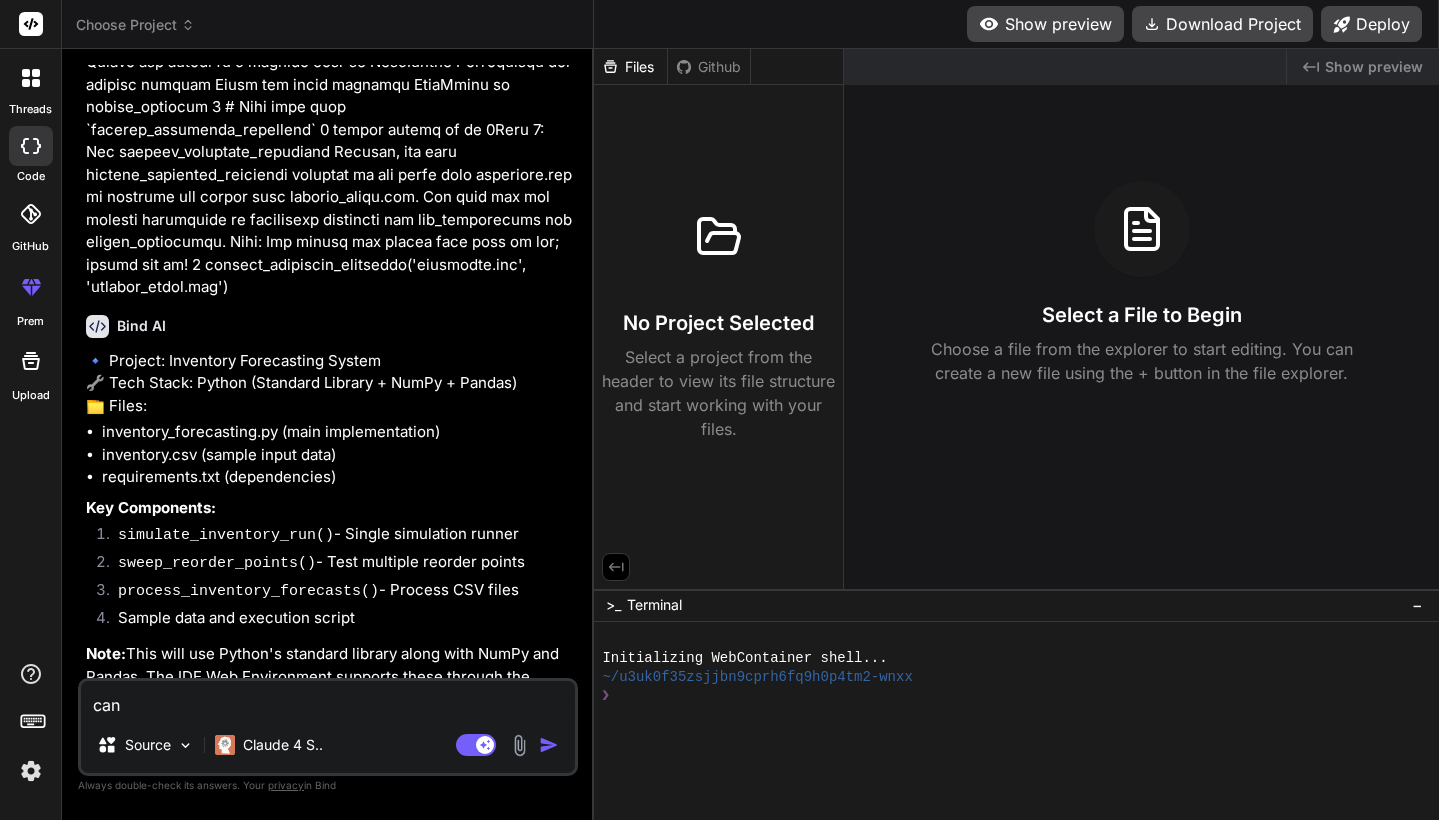 type on "can" 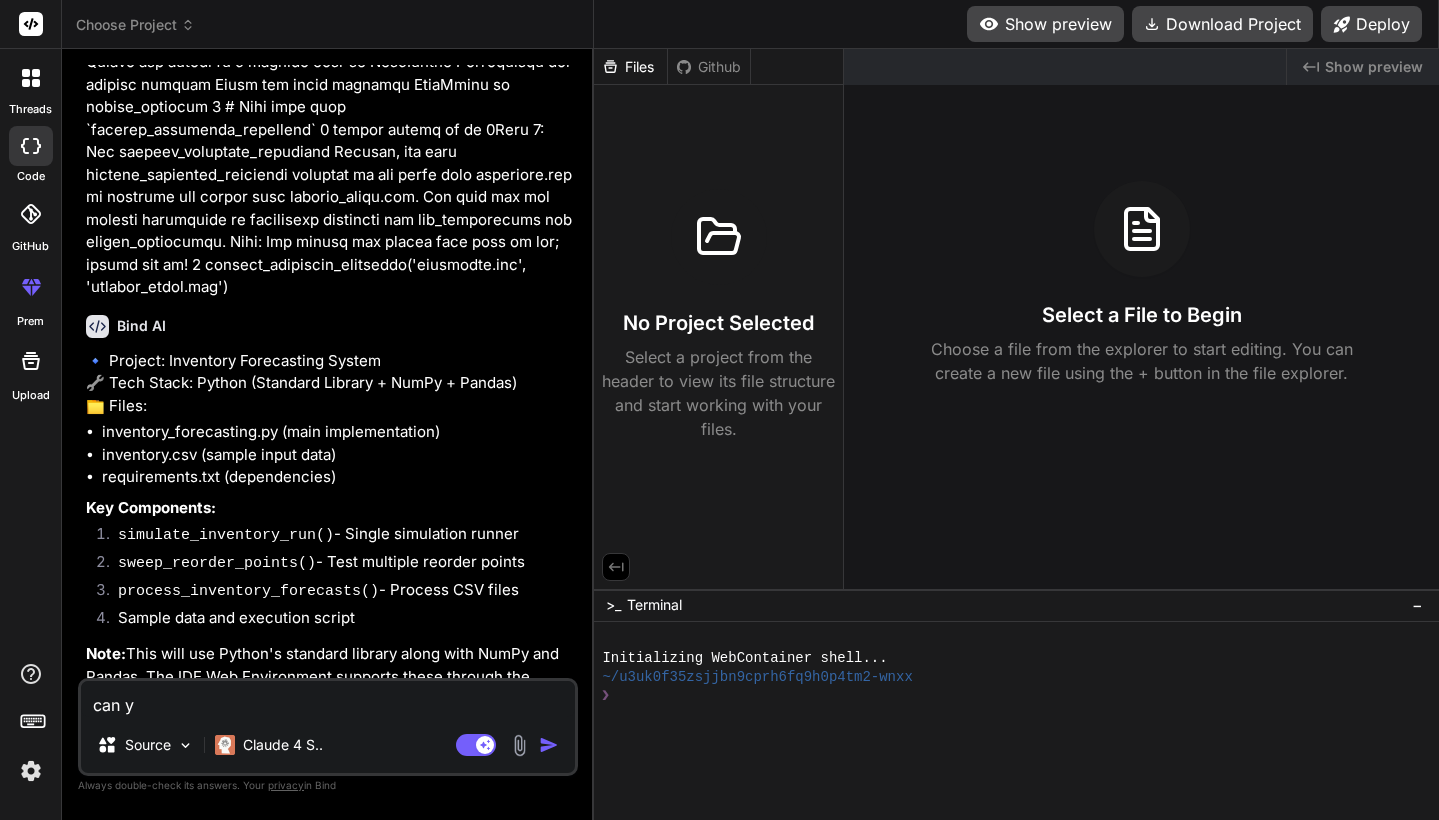 type on "can yo" 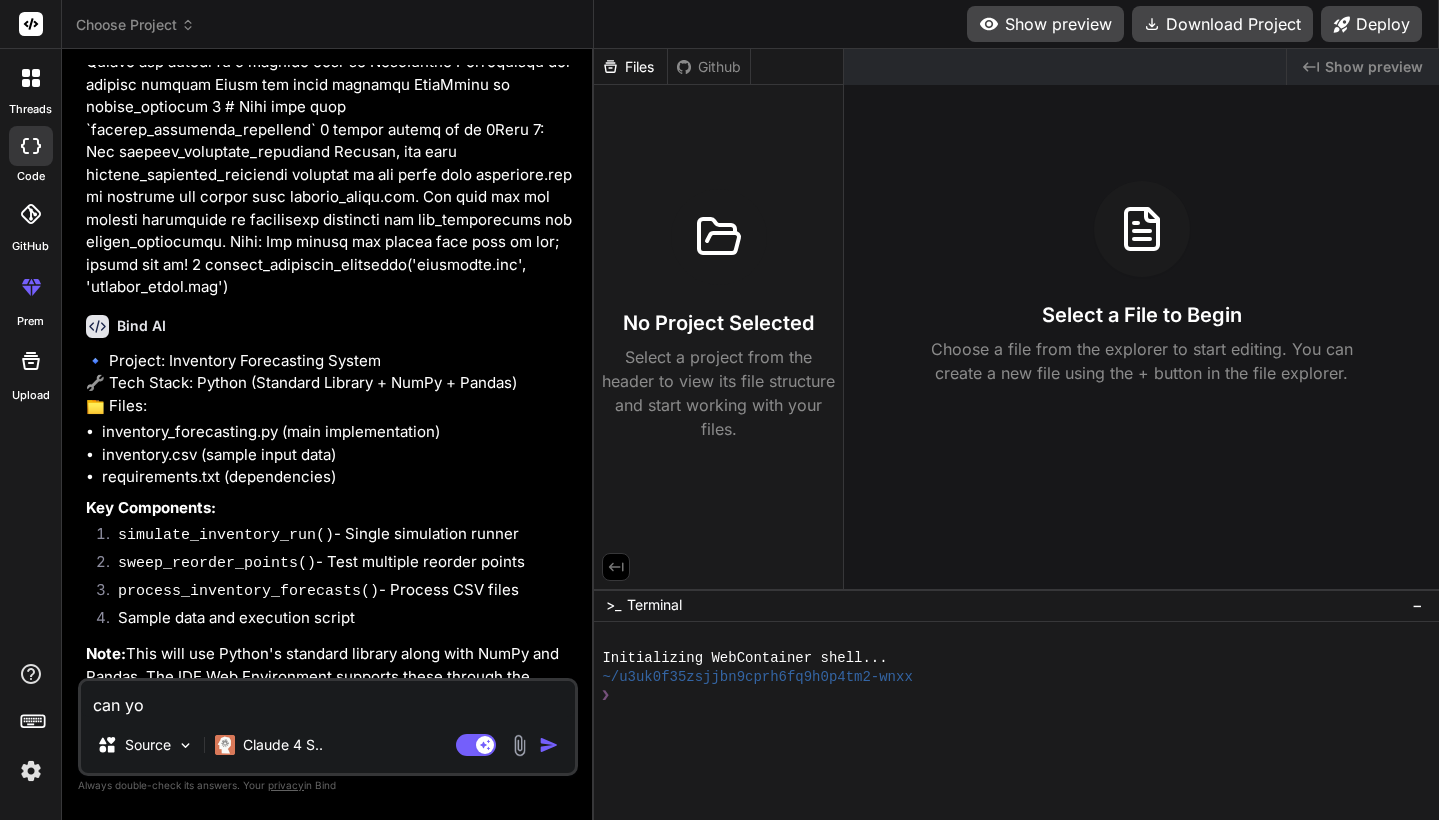 type on "can you" 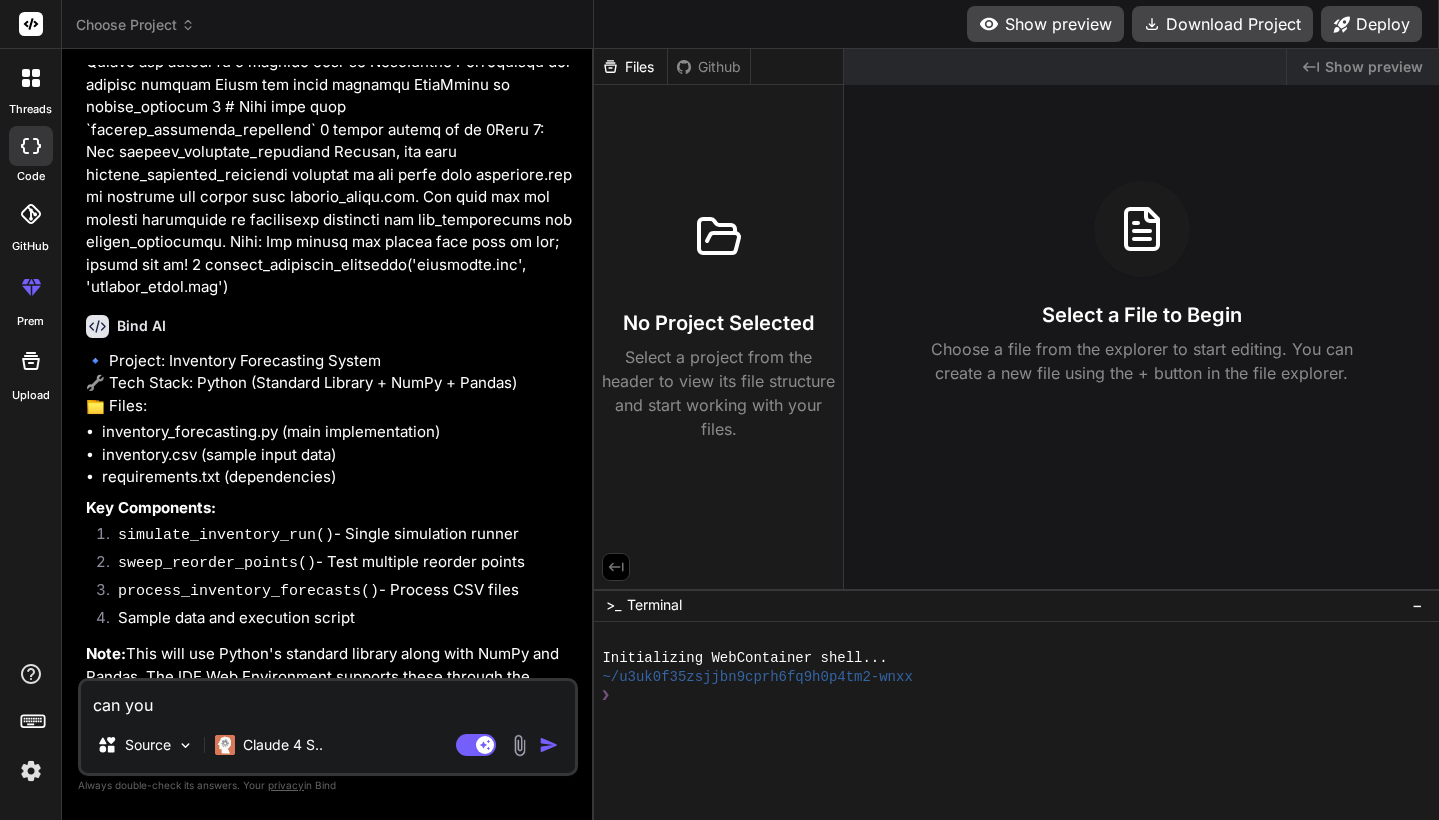 type on "can you" 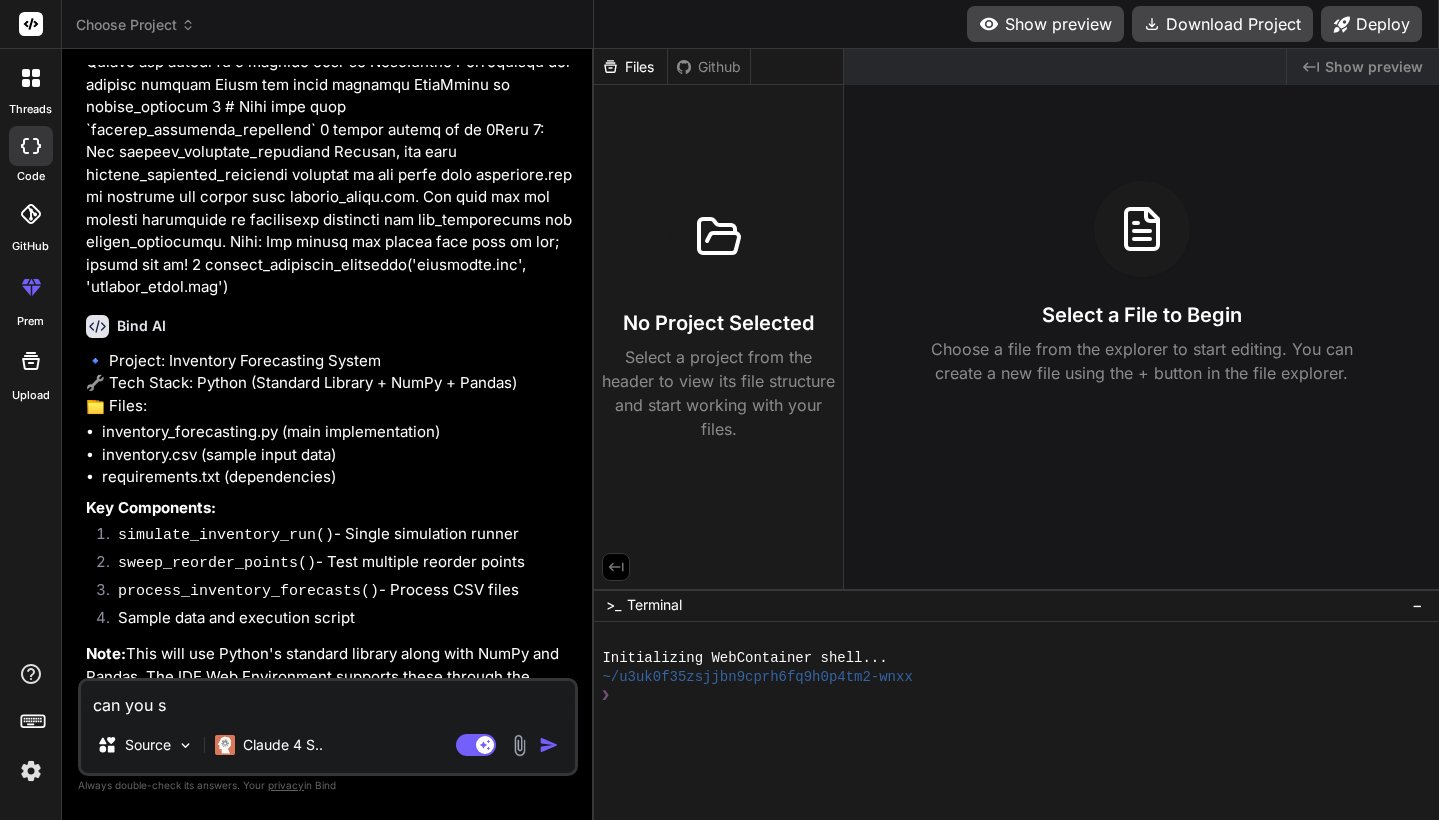 type on "can you se" 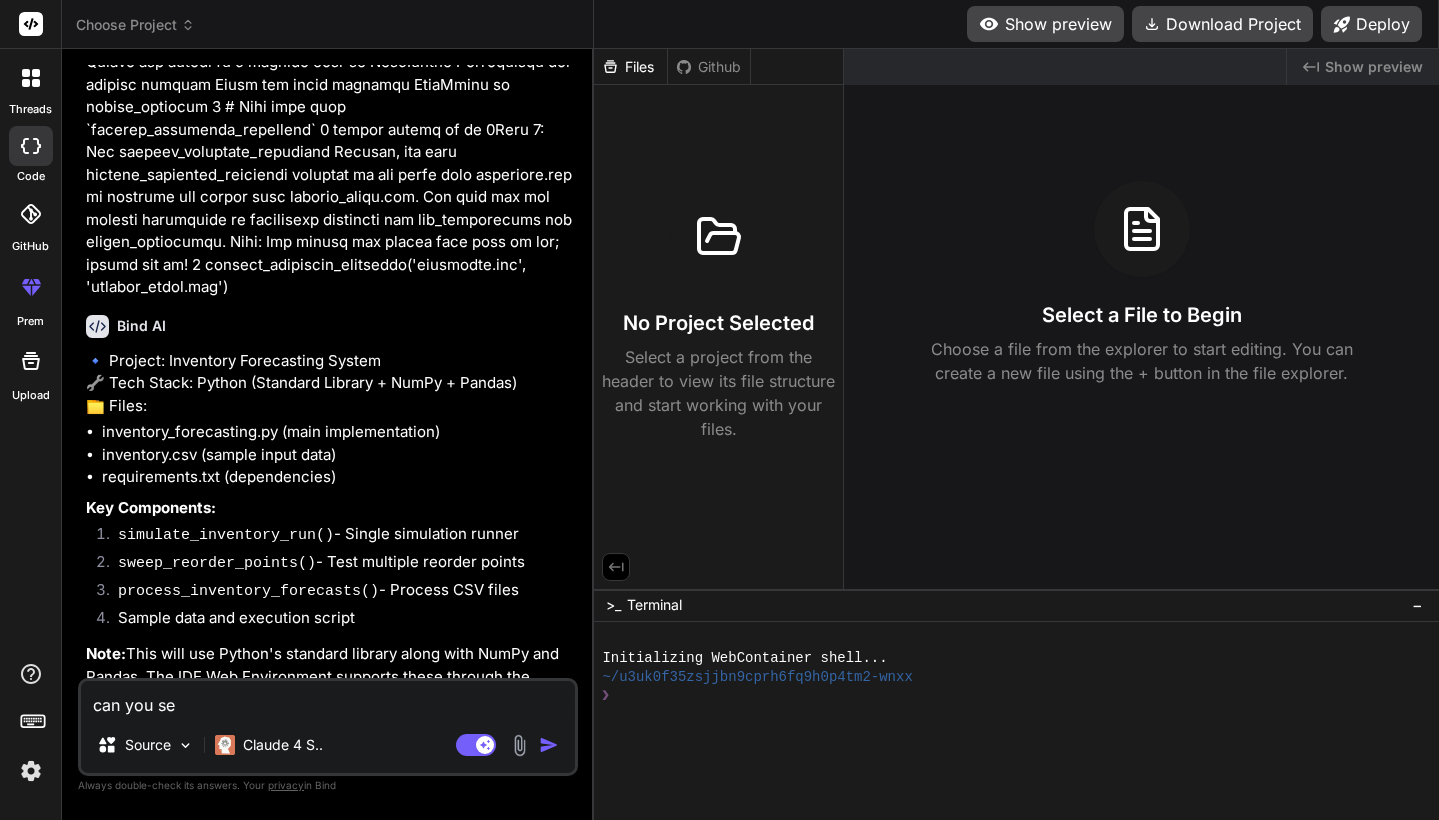 type on "can you sen" 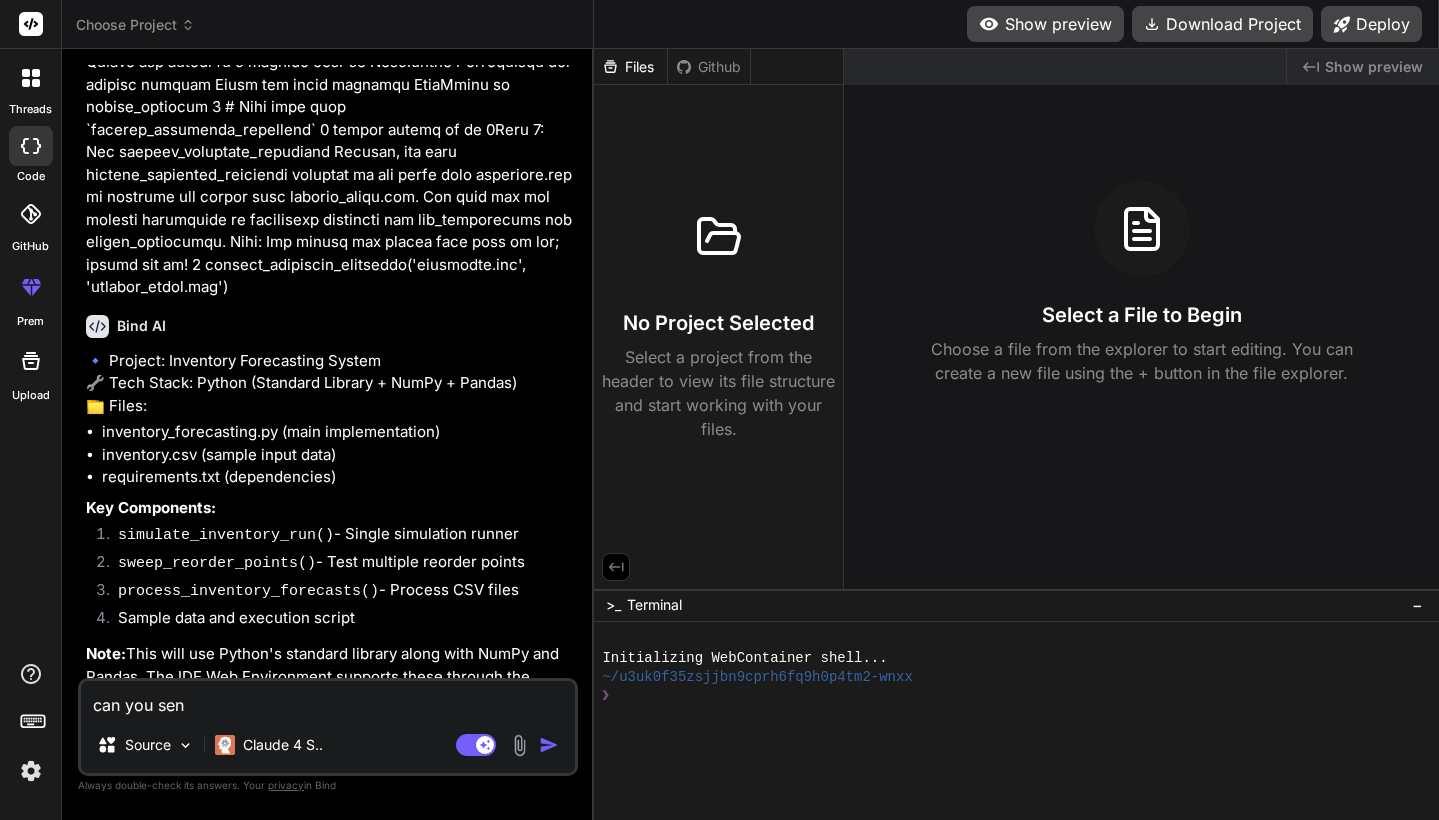 type on "can you send" 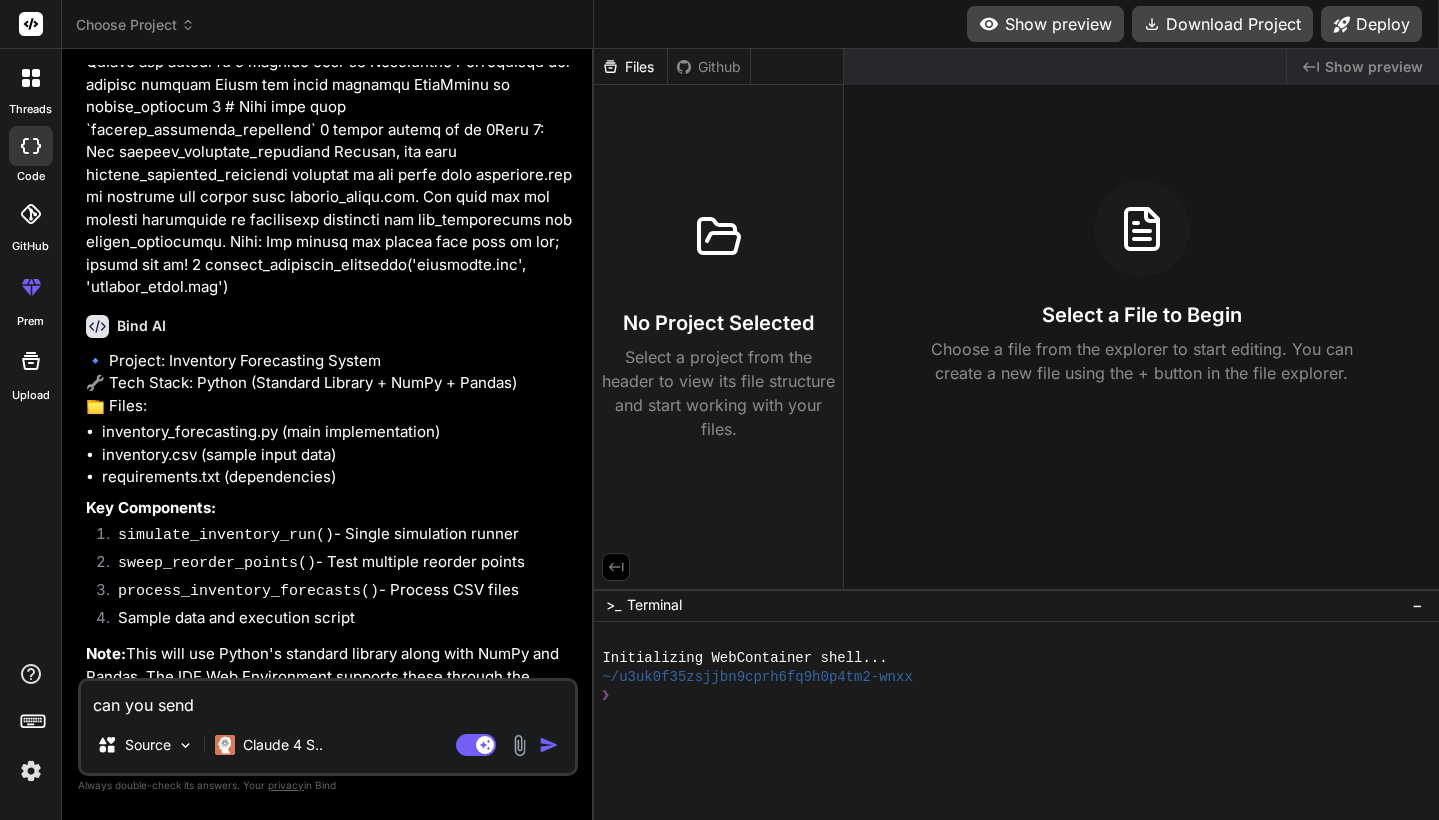 type on "can you send m" 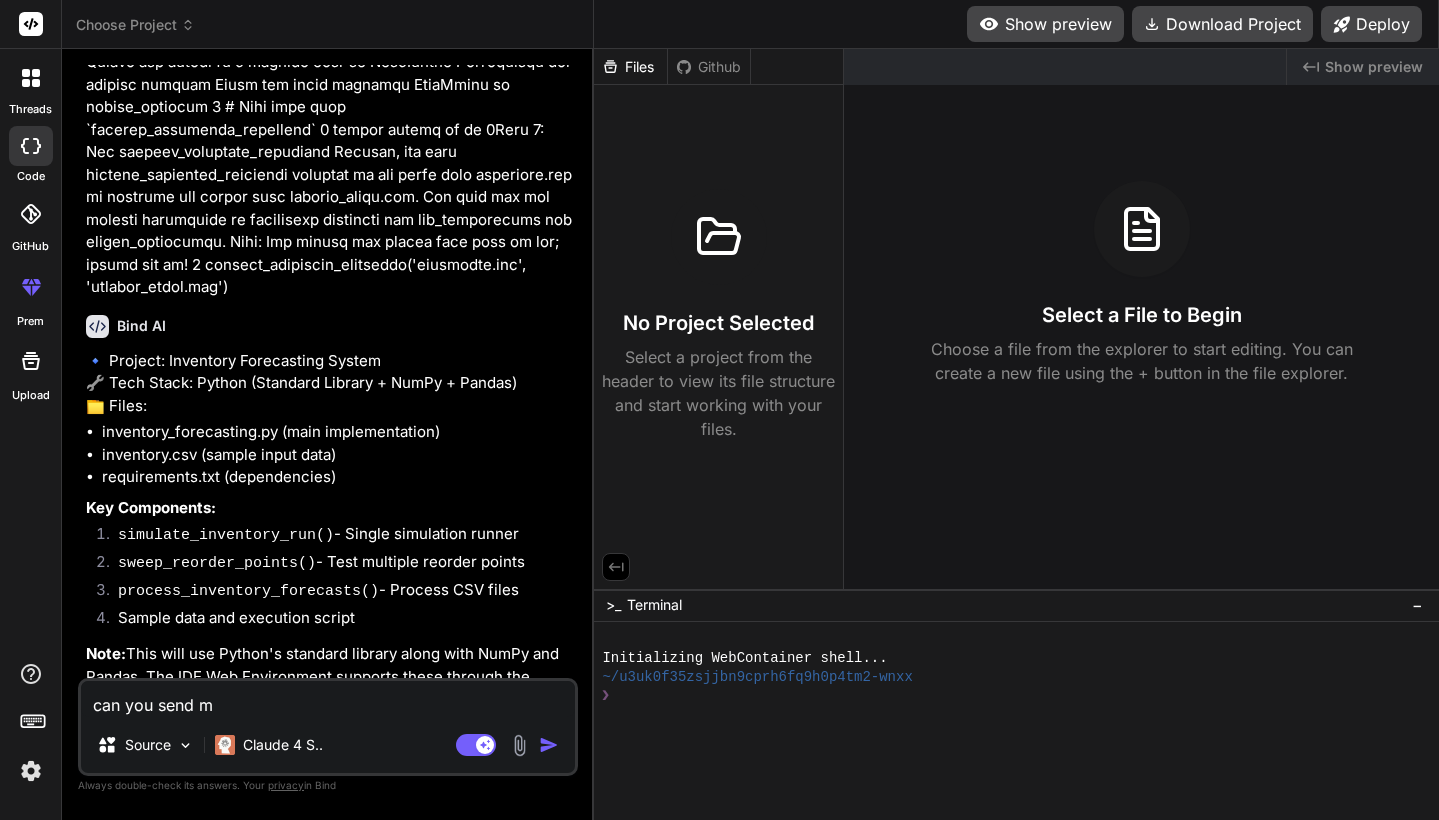 type on "can you send me" 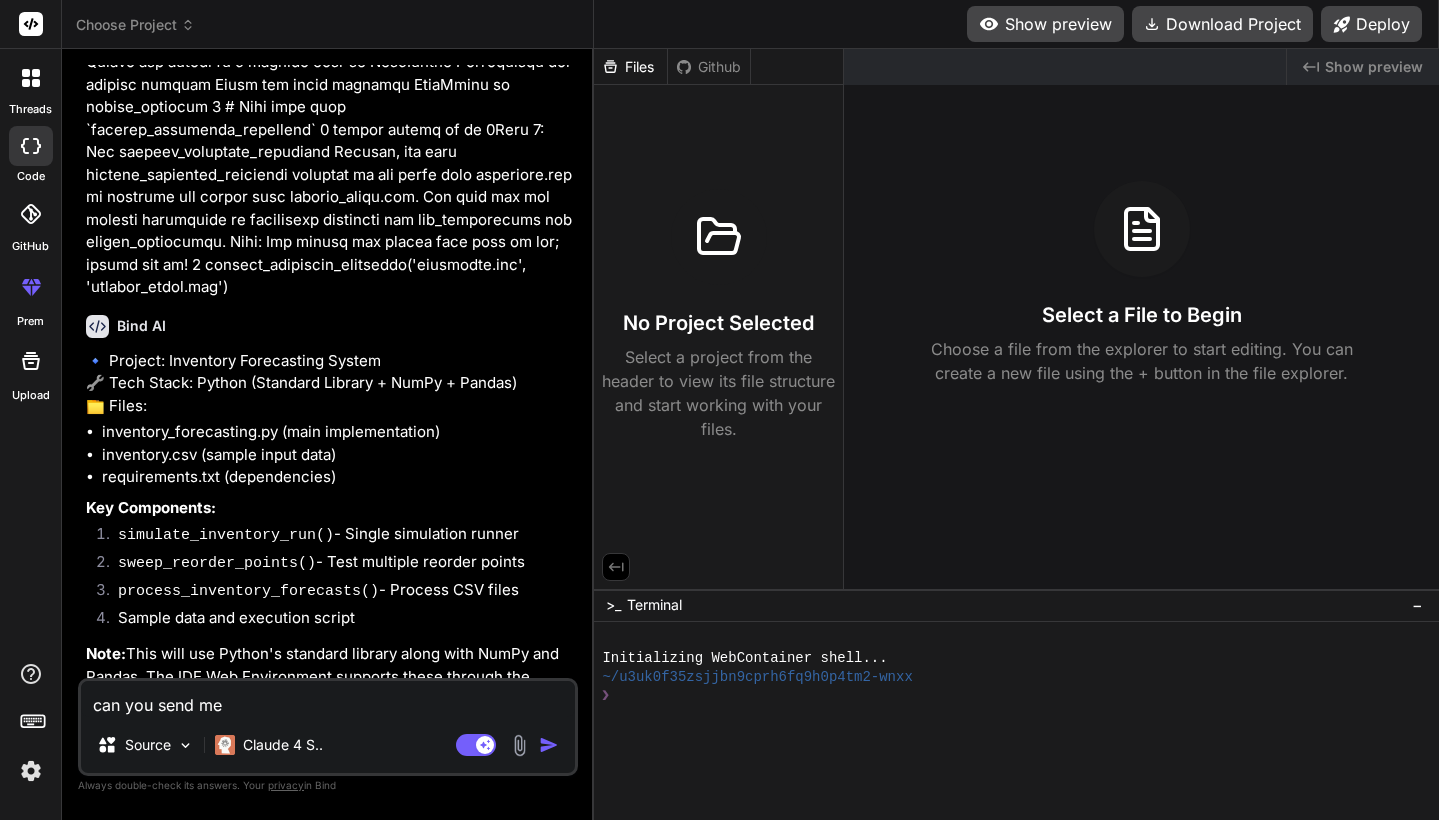 type on "can you send me" 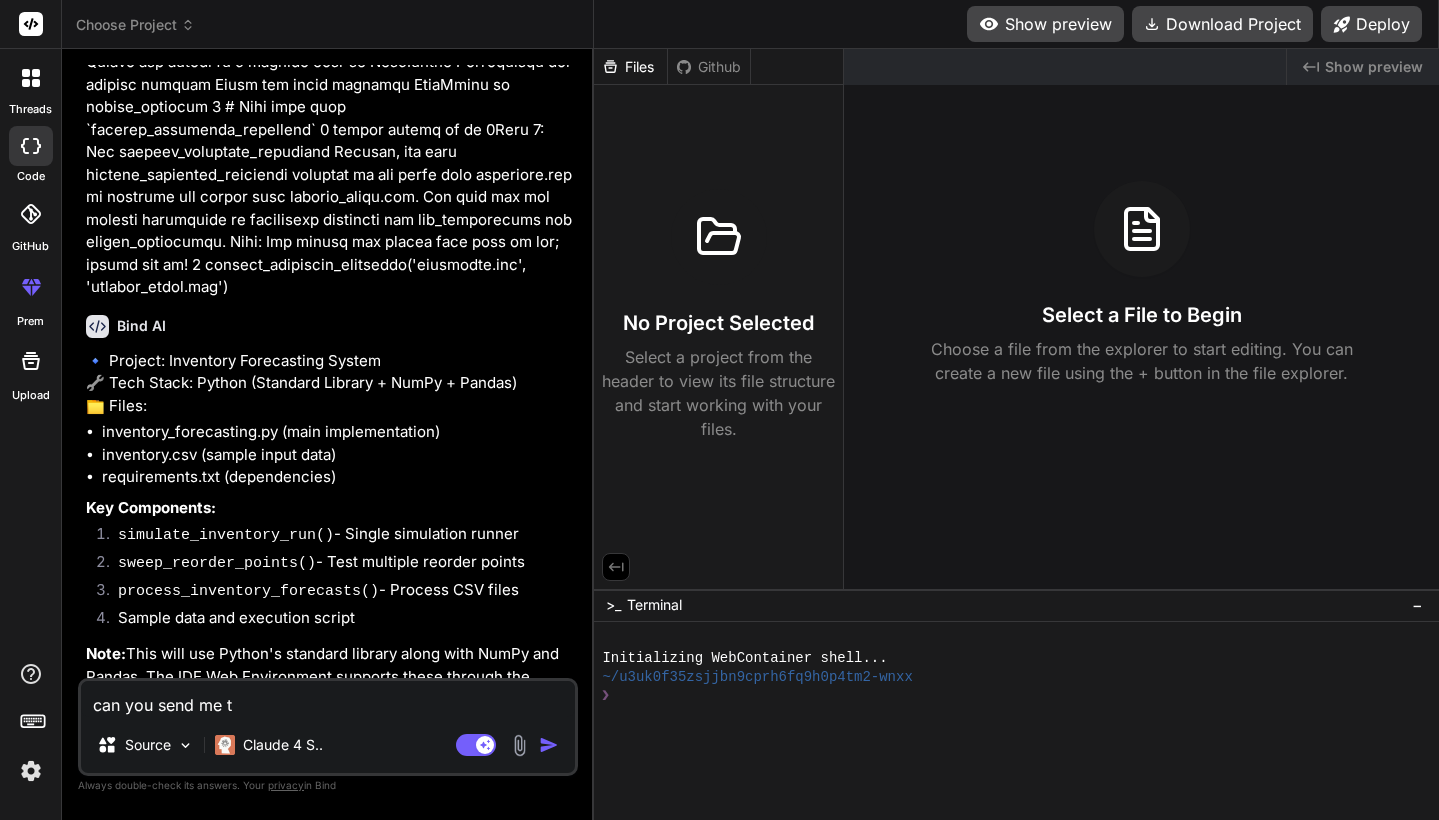 type on "can you send me th" 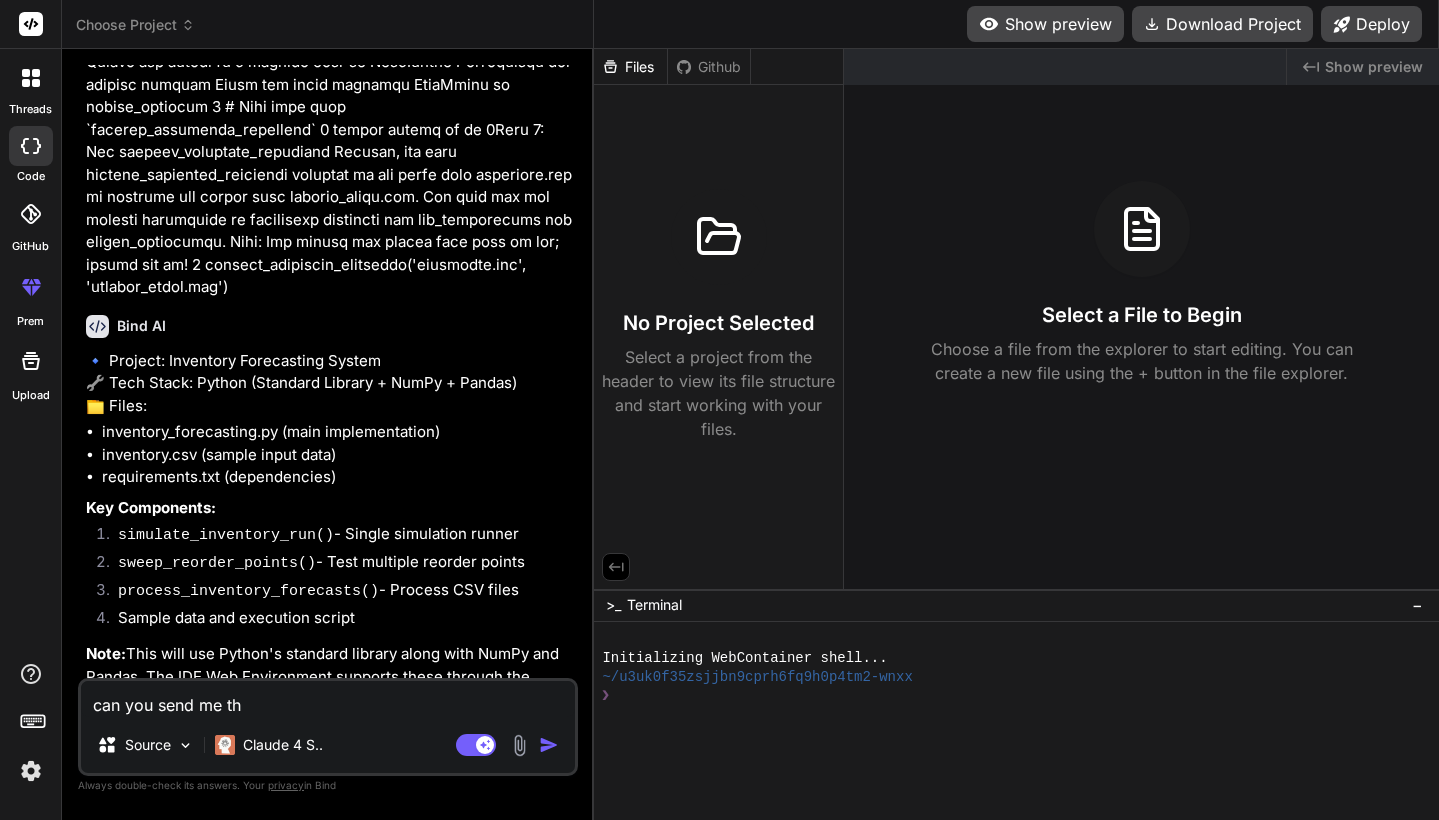 type on "can you send me the" 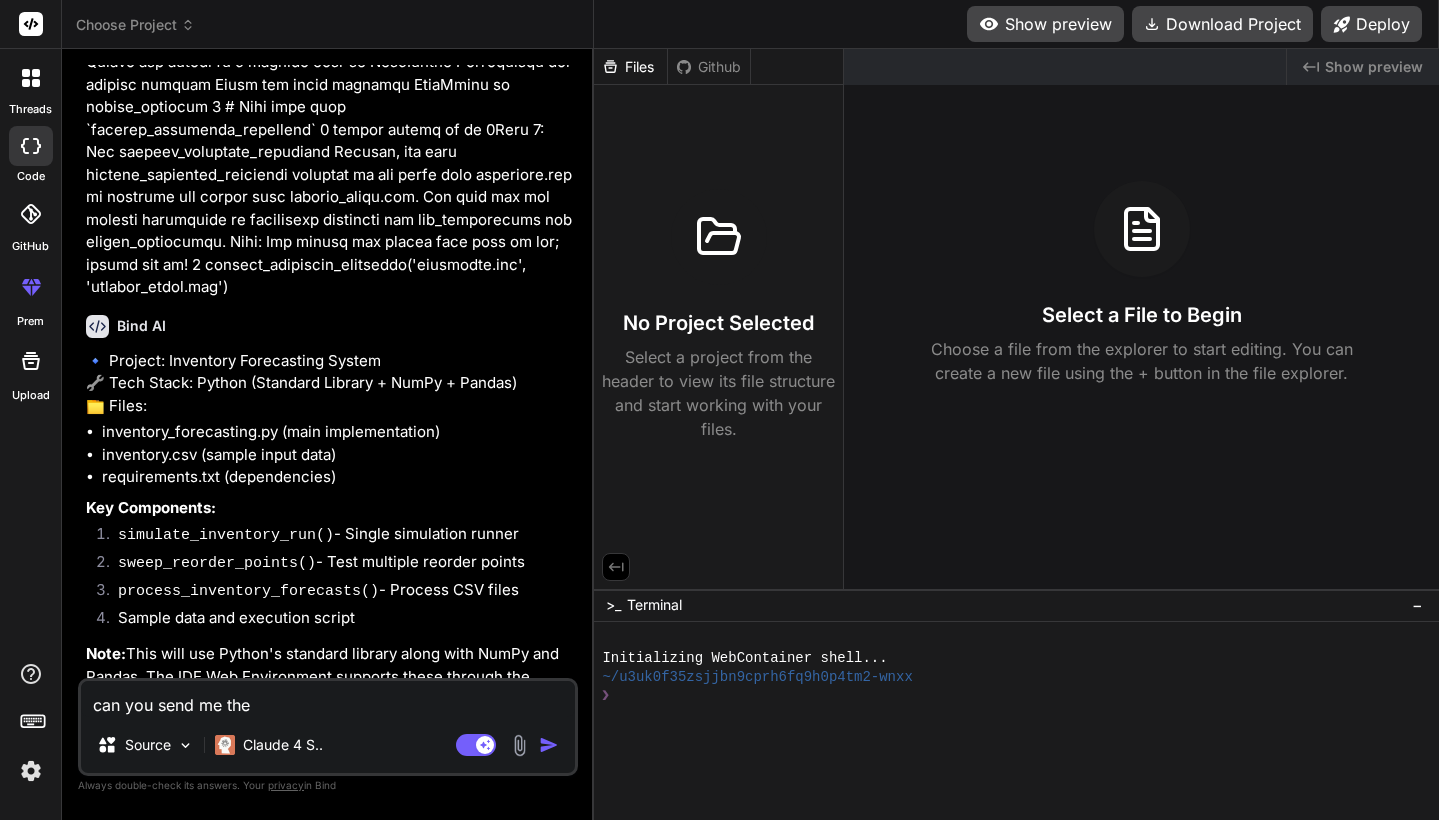 type on "can you send me the" 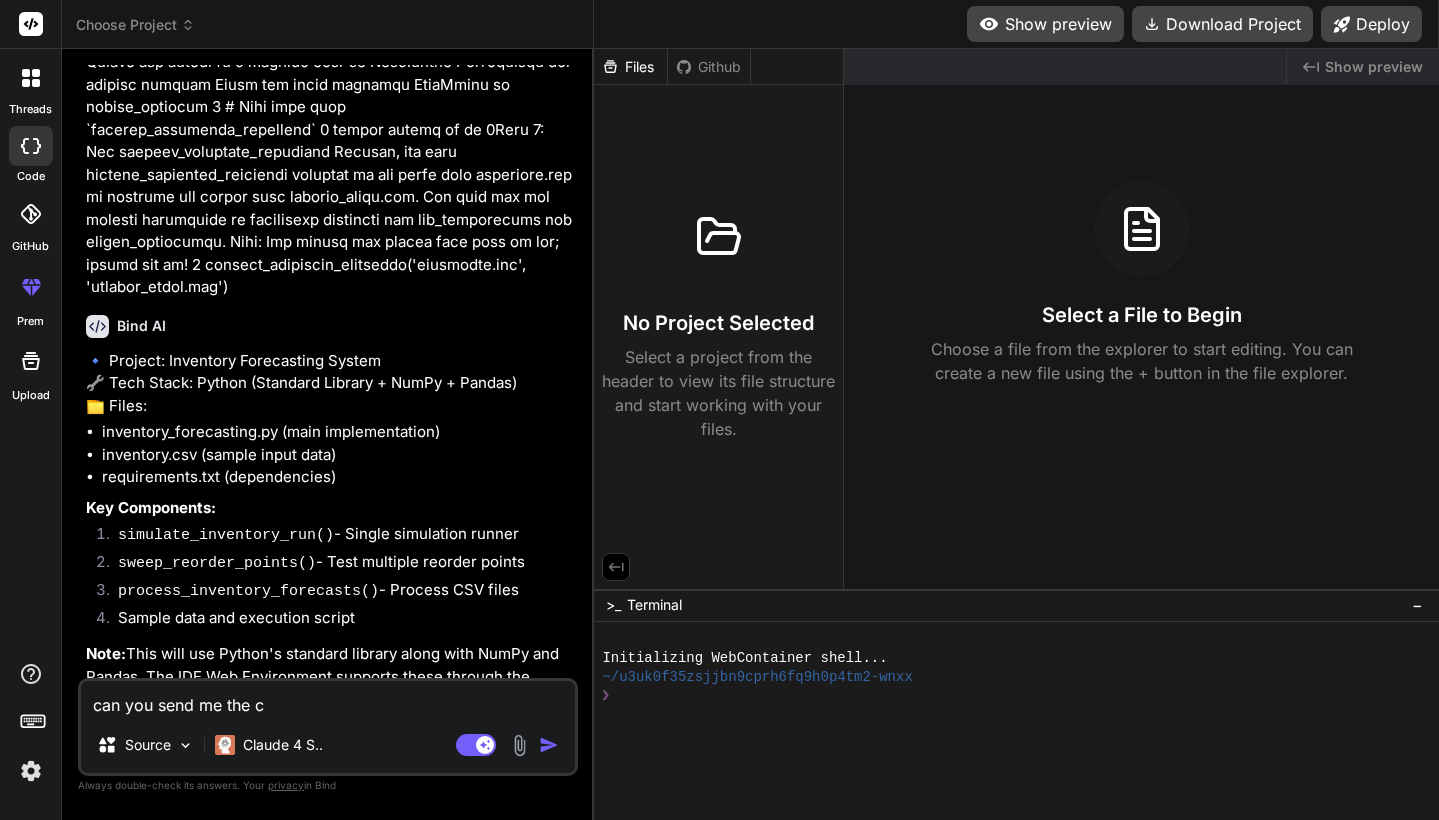 type on "can you send me the co" 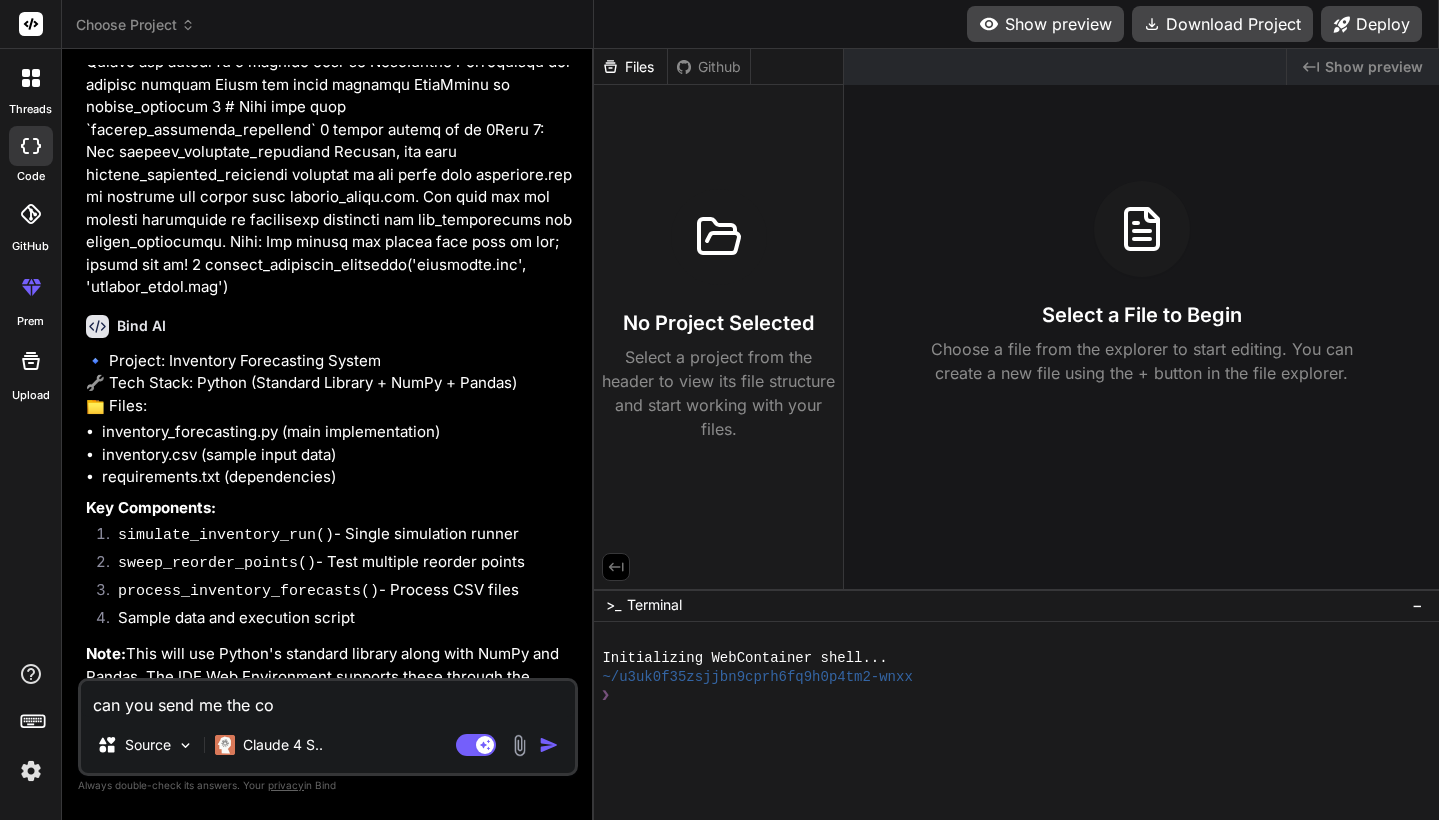 type on "can you send me the cod" 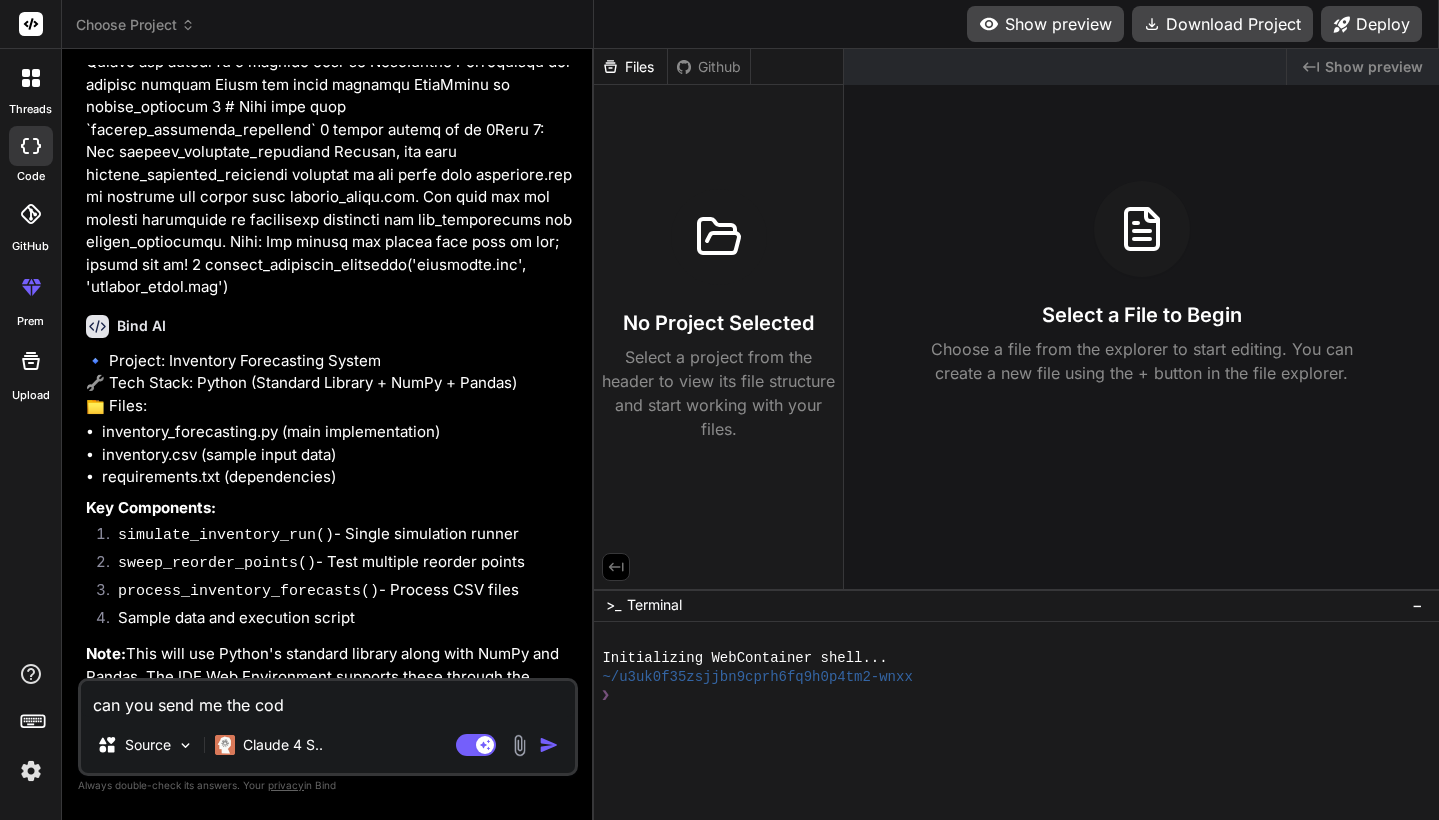 type on "can you send me the code" 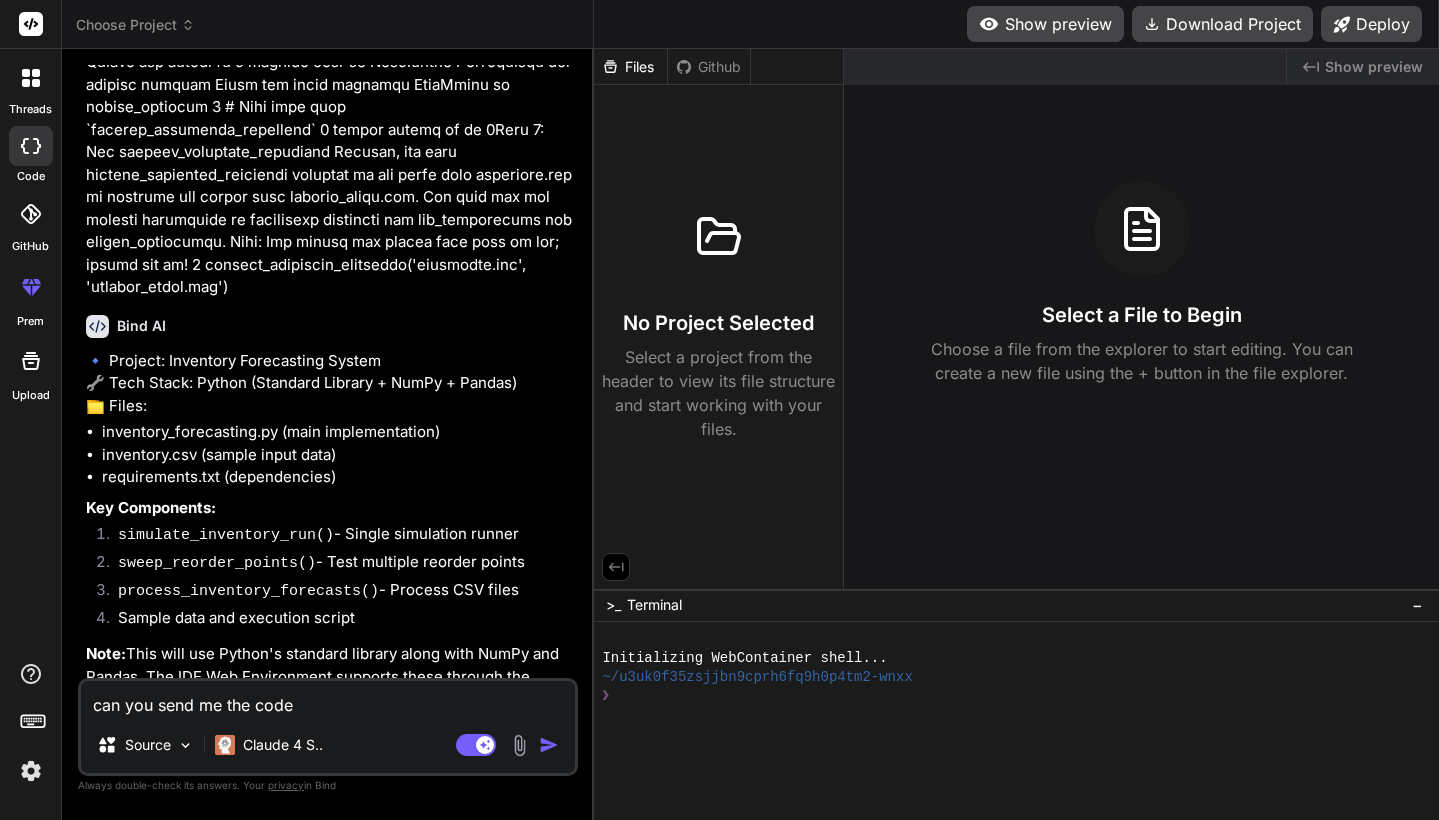 type on "can you send me the code" 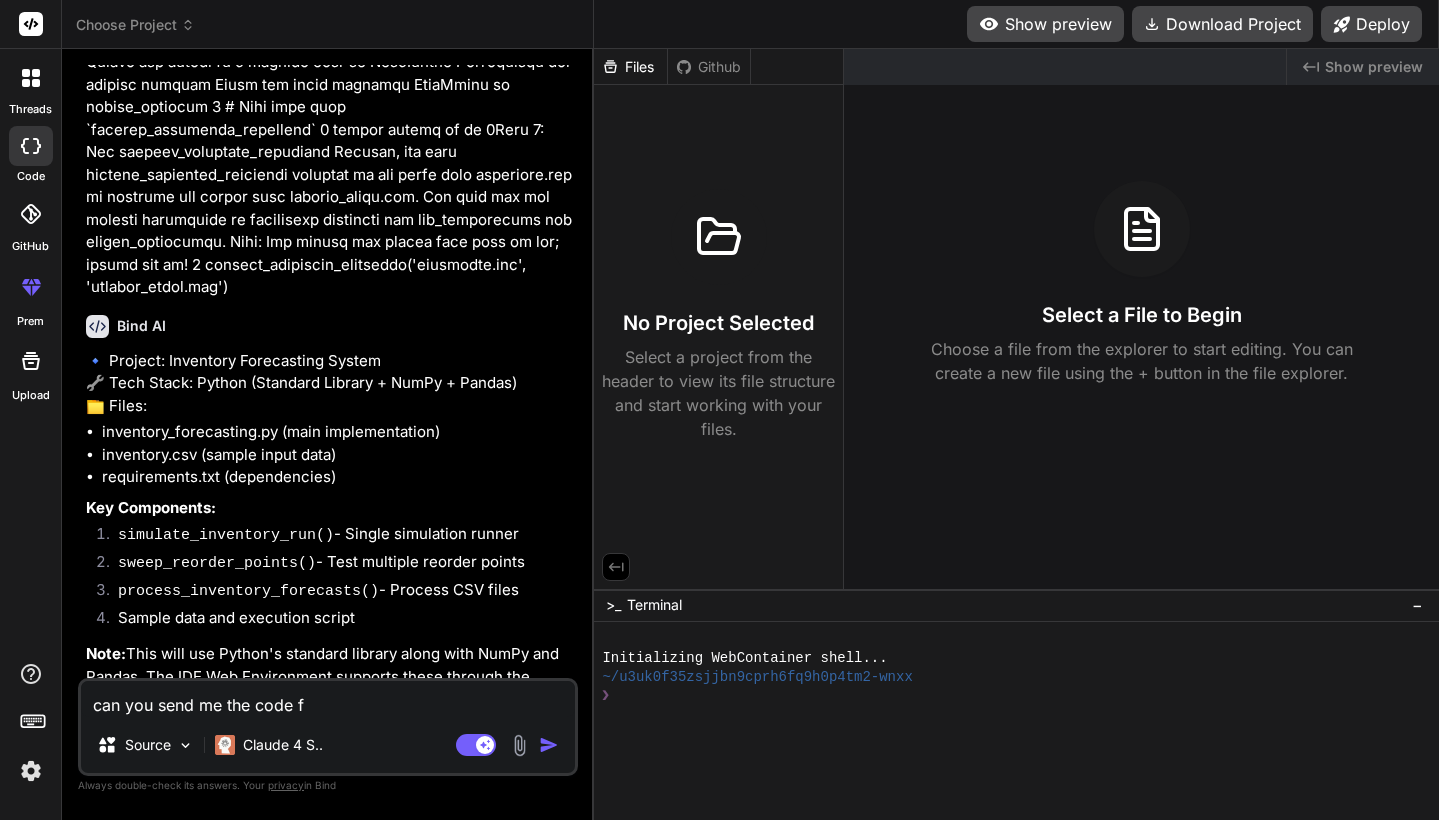 type on "can you send me the code fo" 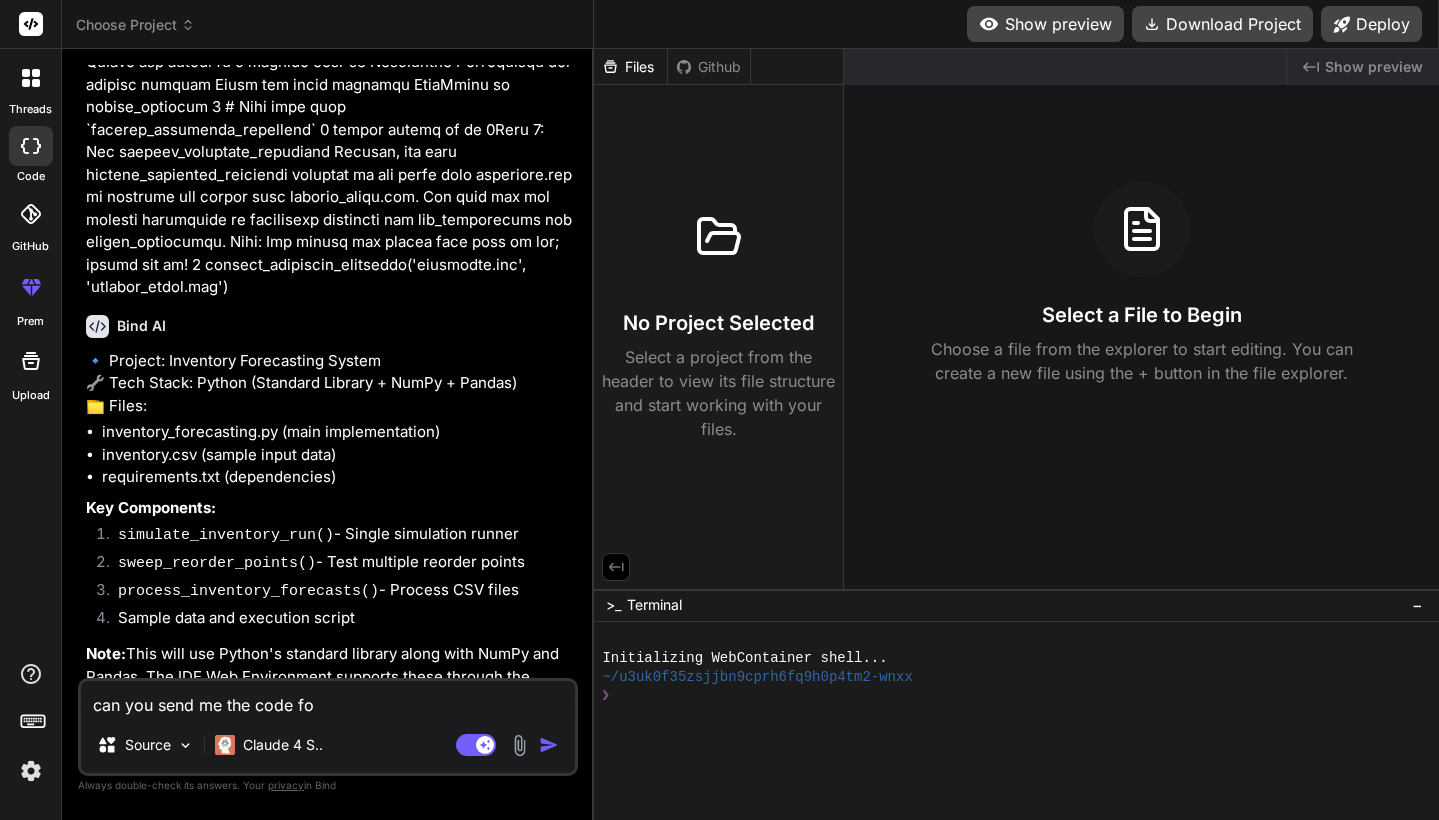 type on "can you send me the code for" 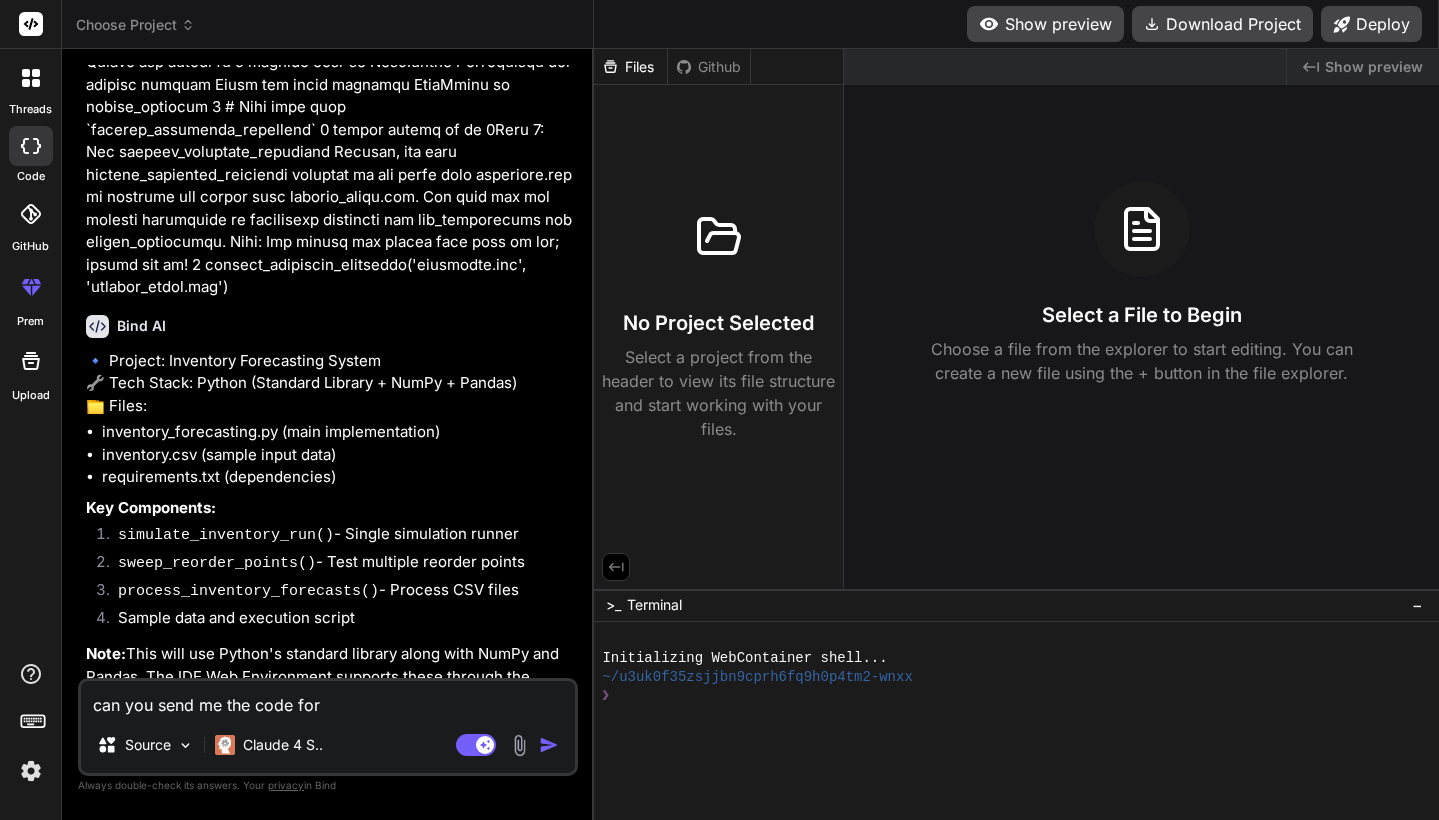 type on "can you send me the code for" 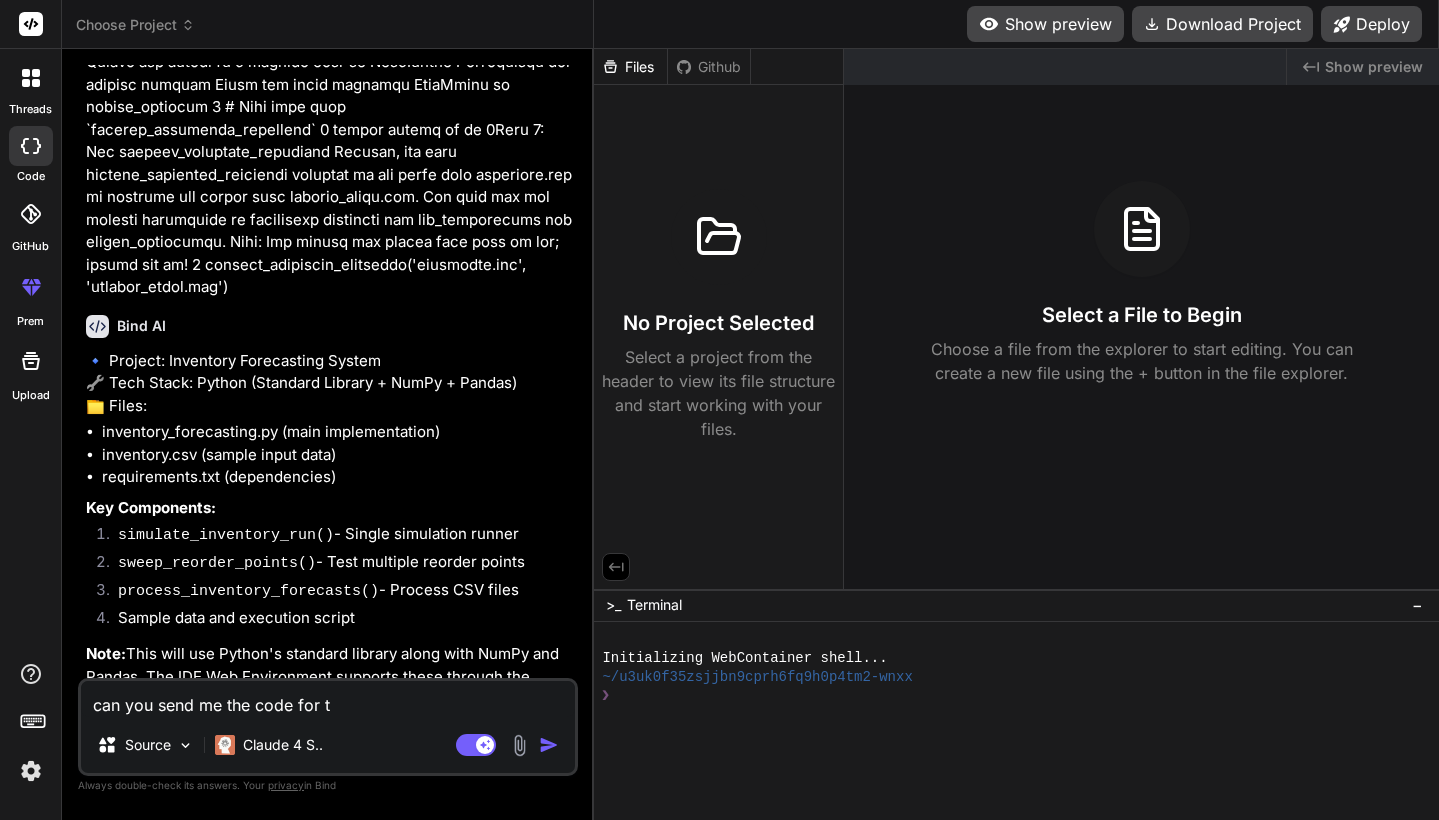 type on "can you send me the code for th" 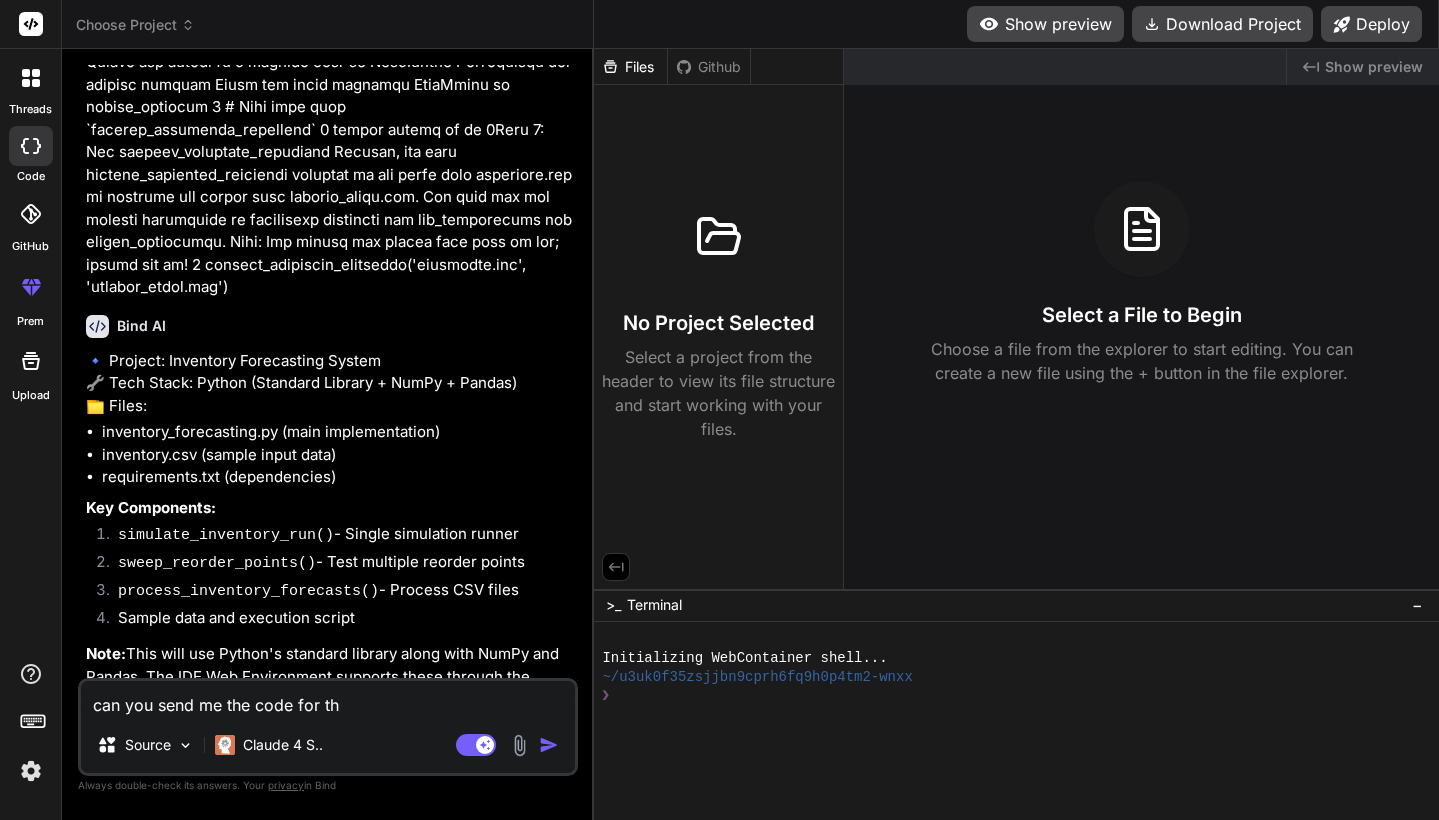 type on "can you send me the code for thi" 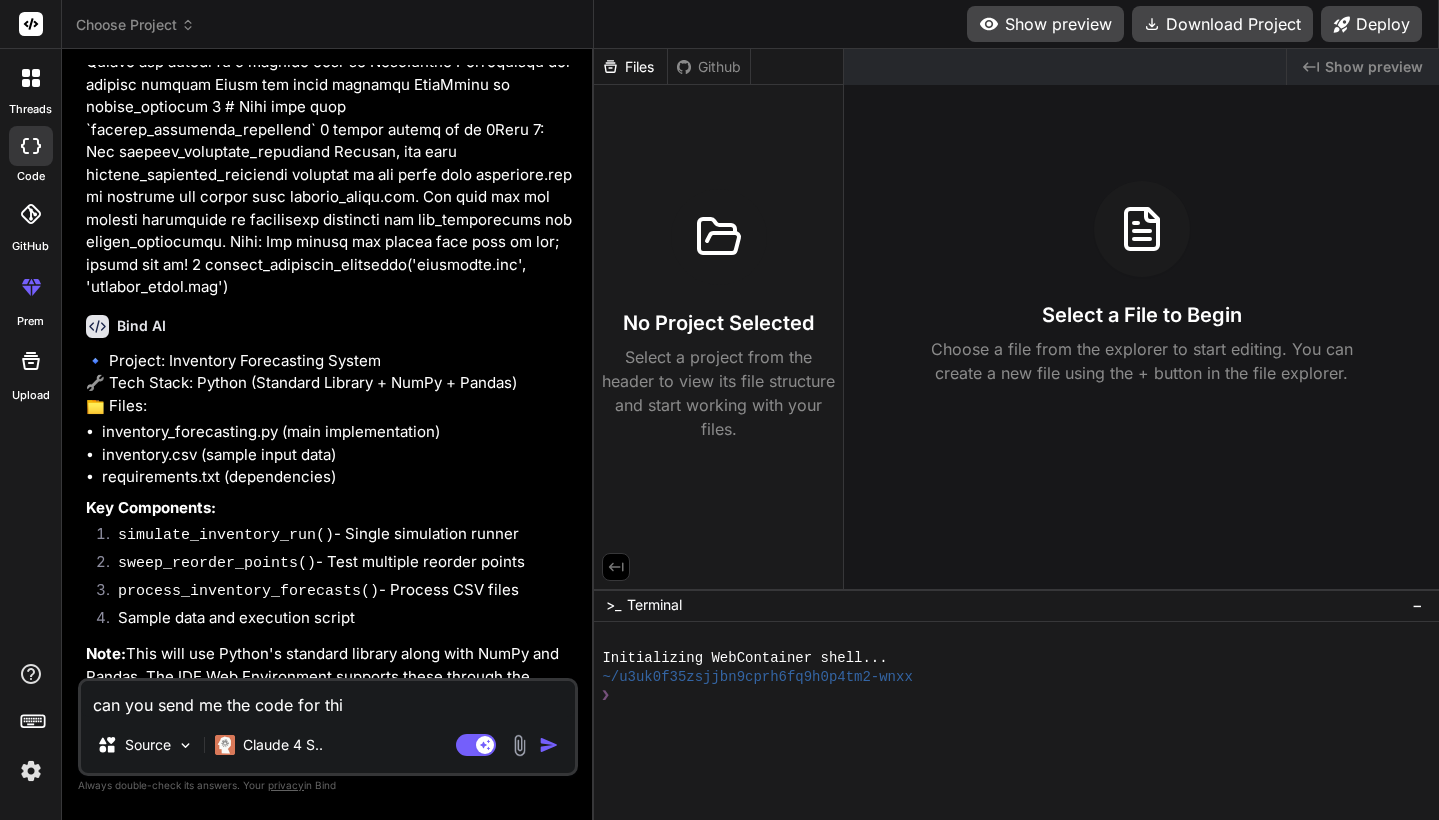 type on "can you send me the code for this" 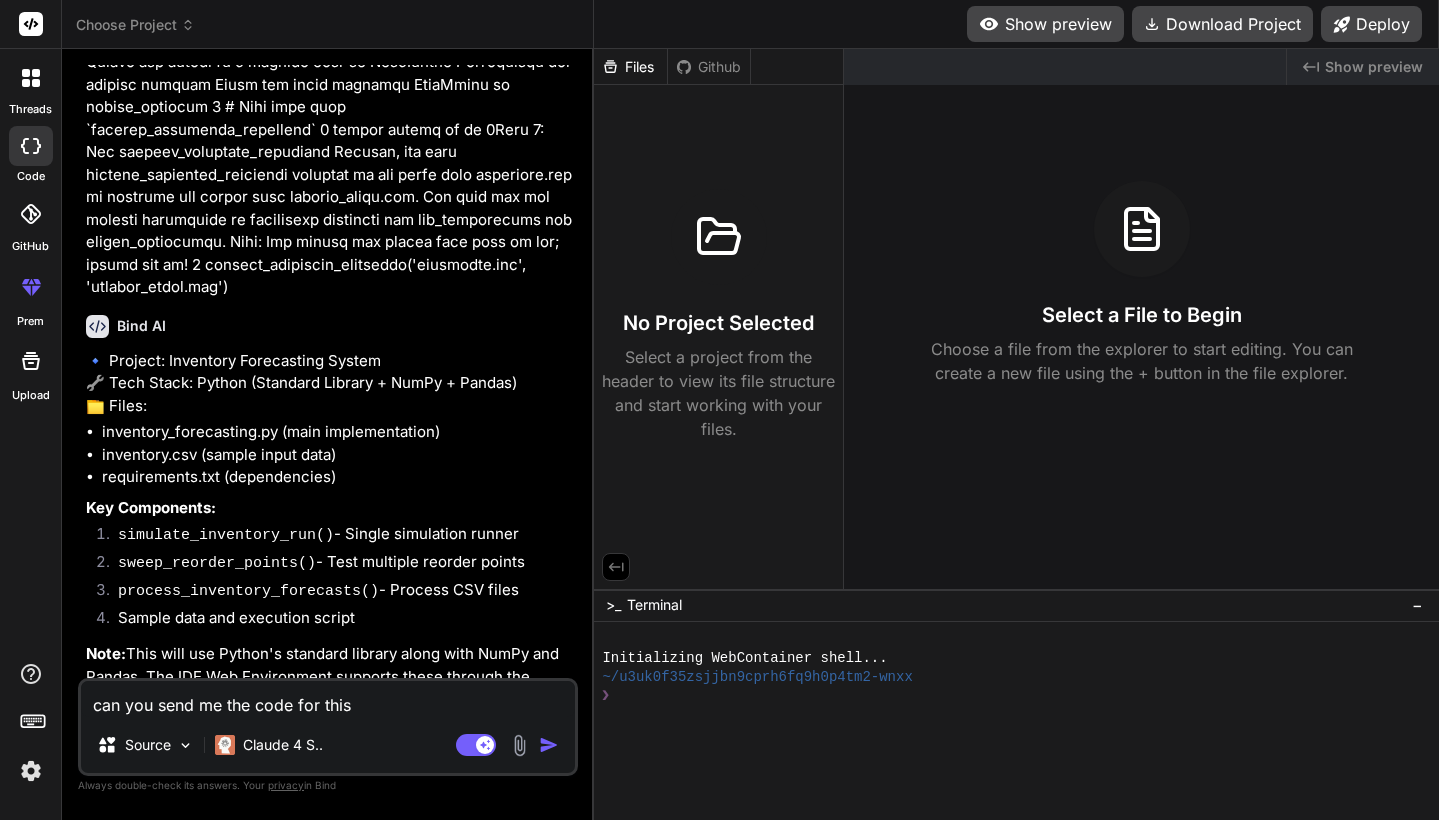 type 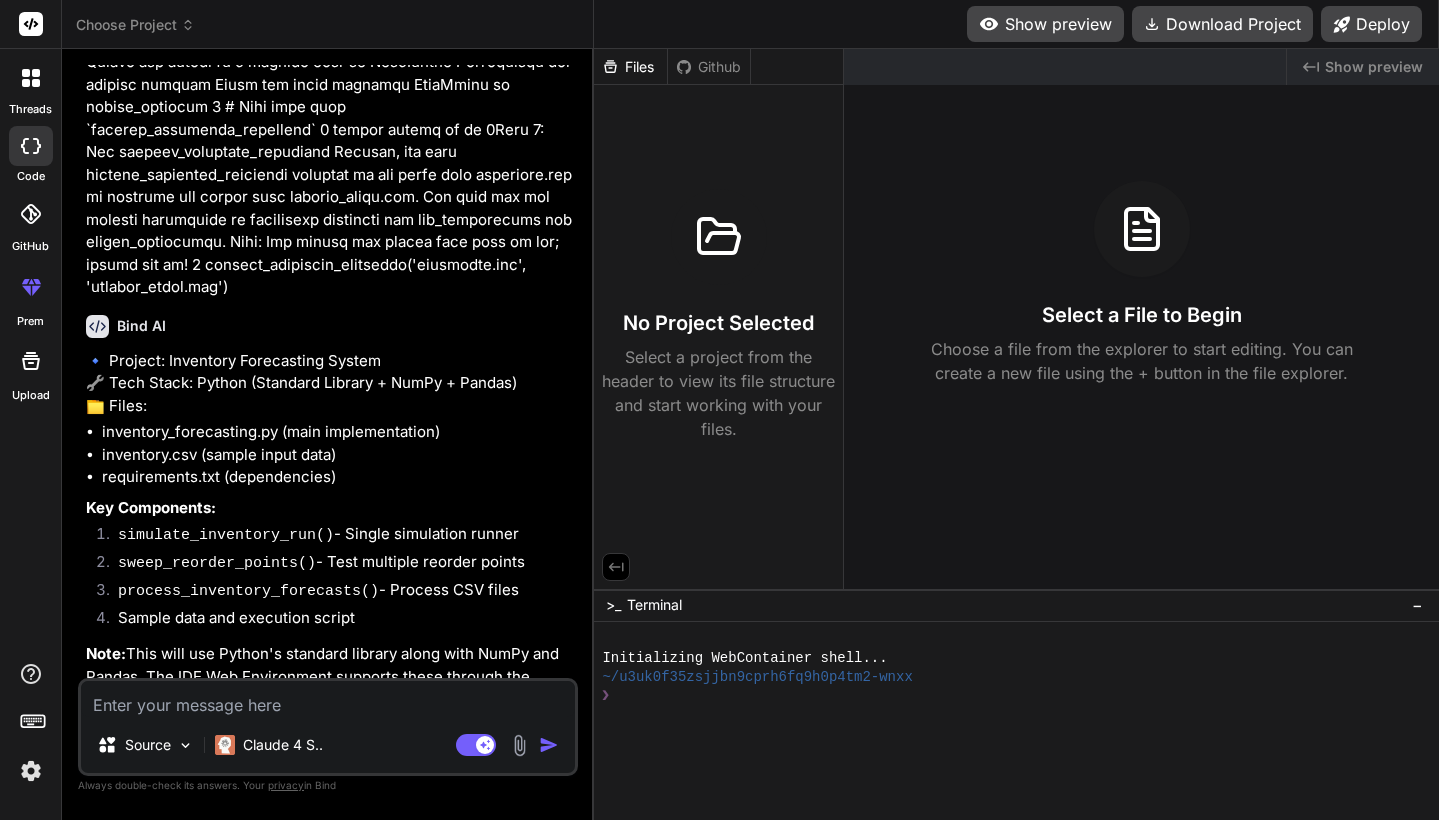 scroll, scrollTop: 2902, scrollLeft: 0, axis: vertical 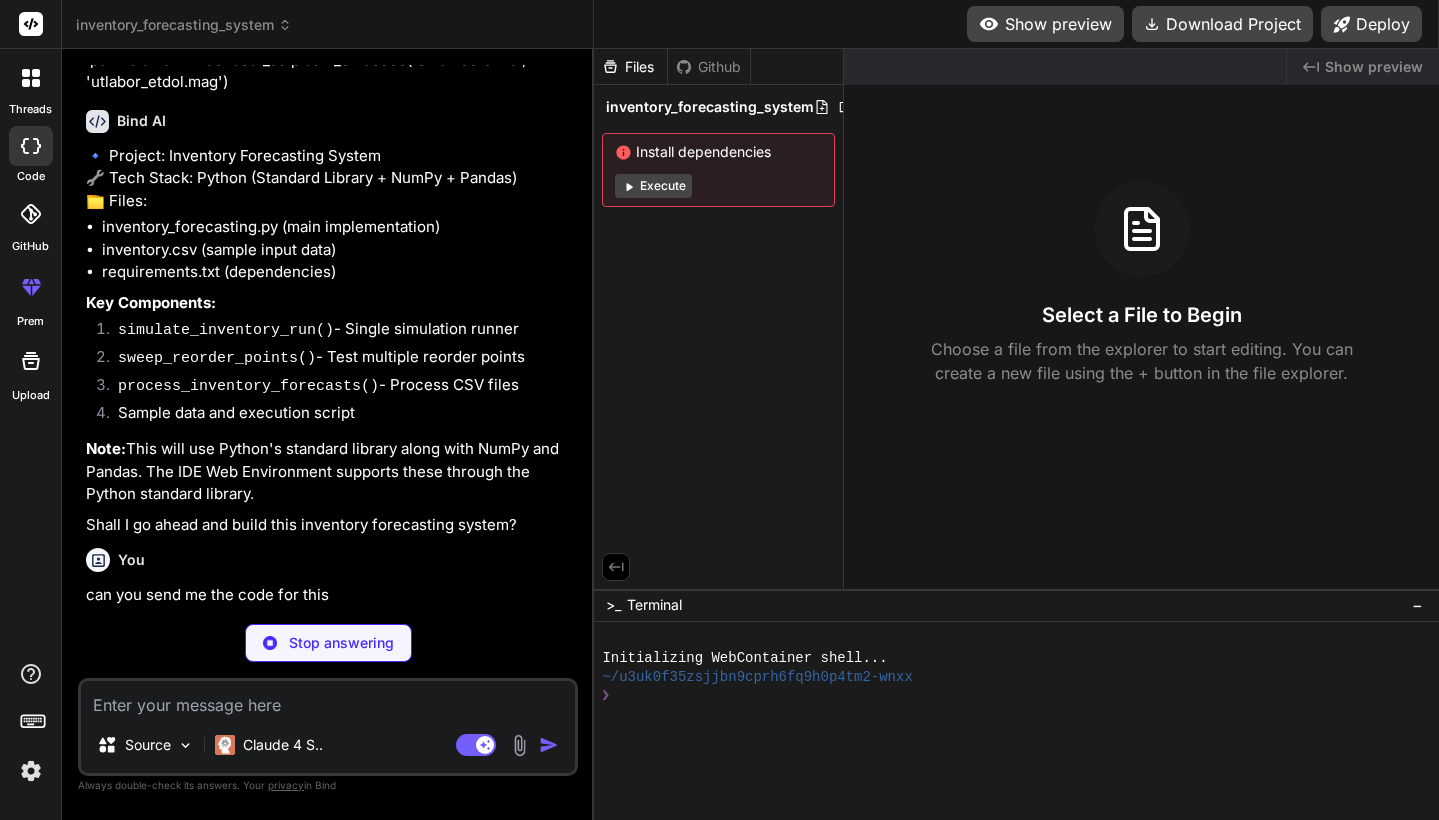 click on "Execute" at bounding box center (653, 186) 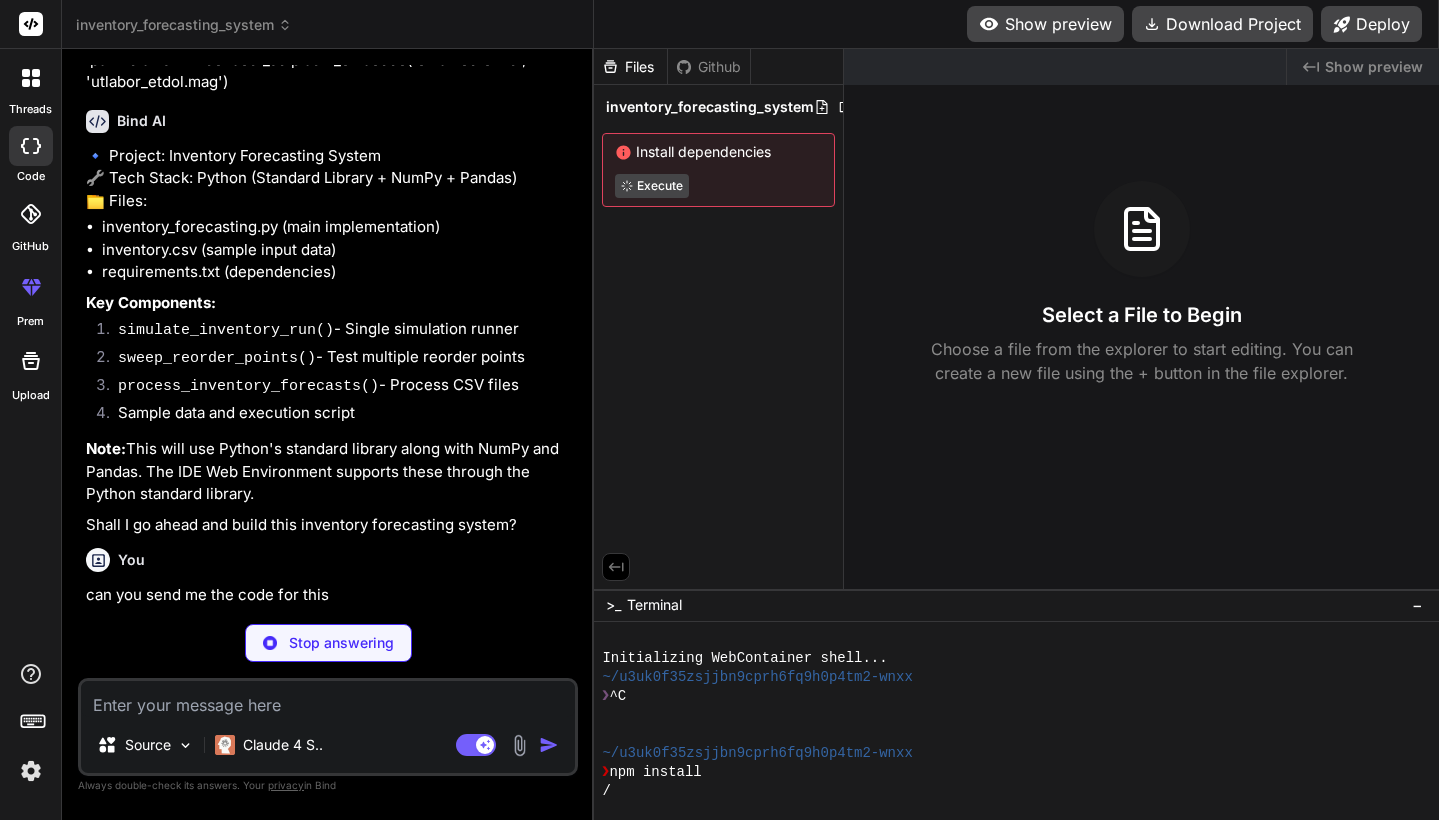 scroll, scrollTop: 0, scrollLeft: 0, axis: both 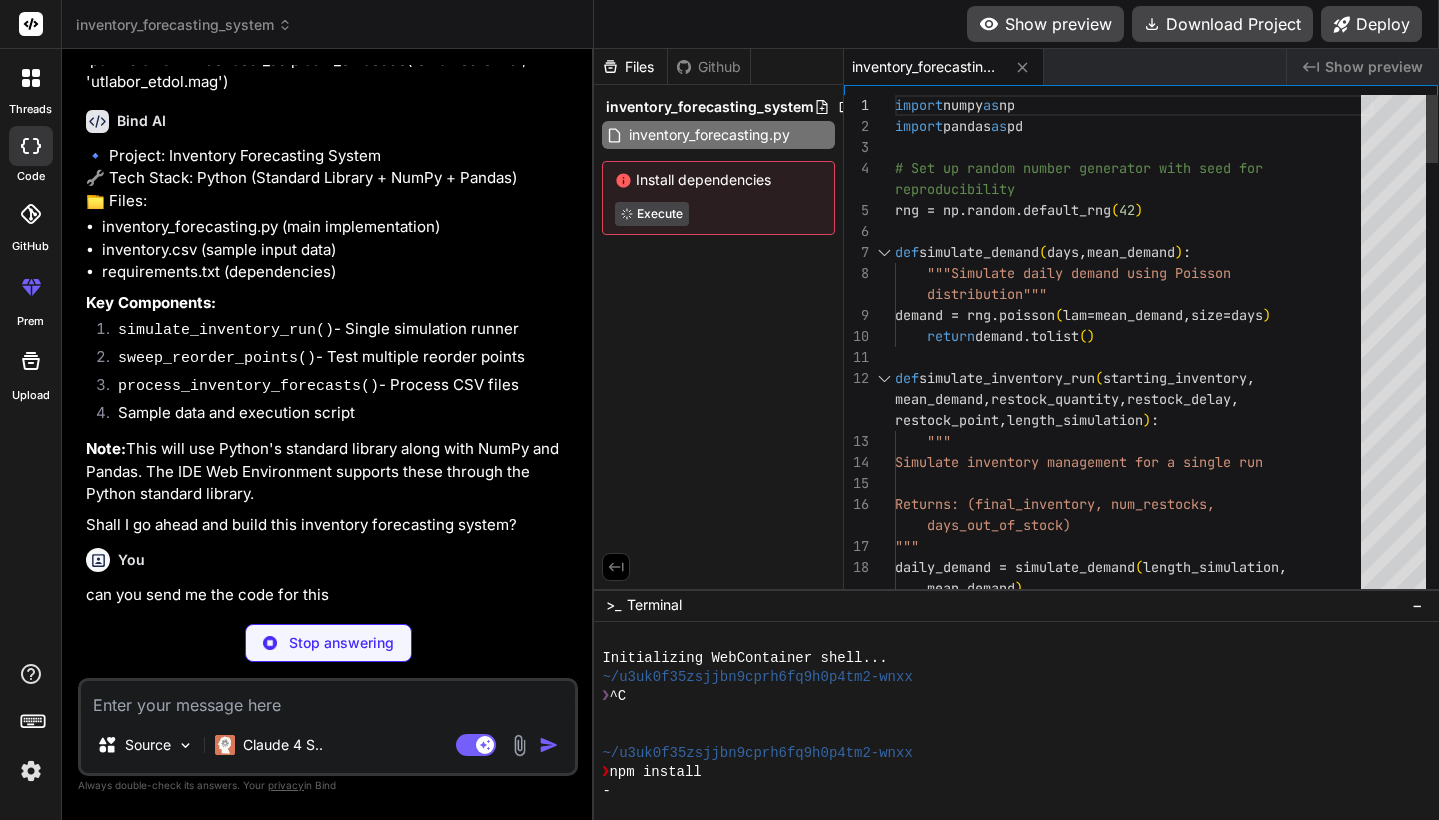 type on "x" 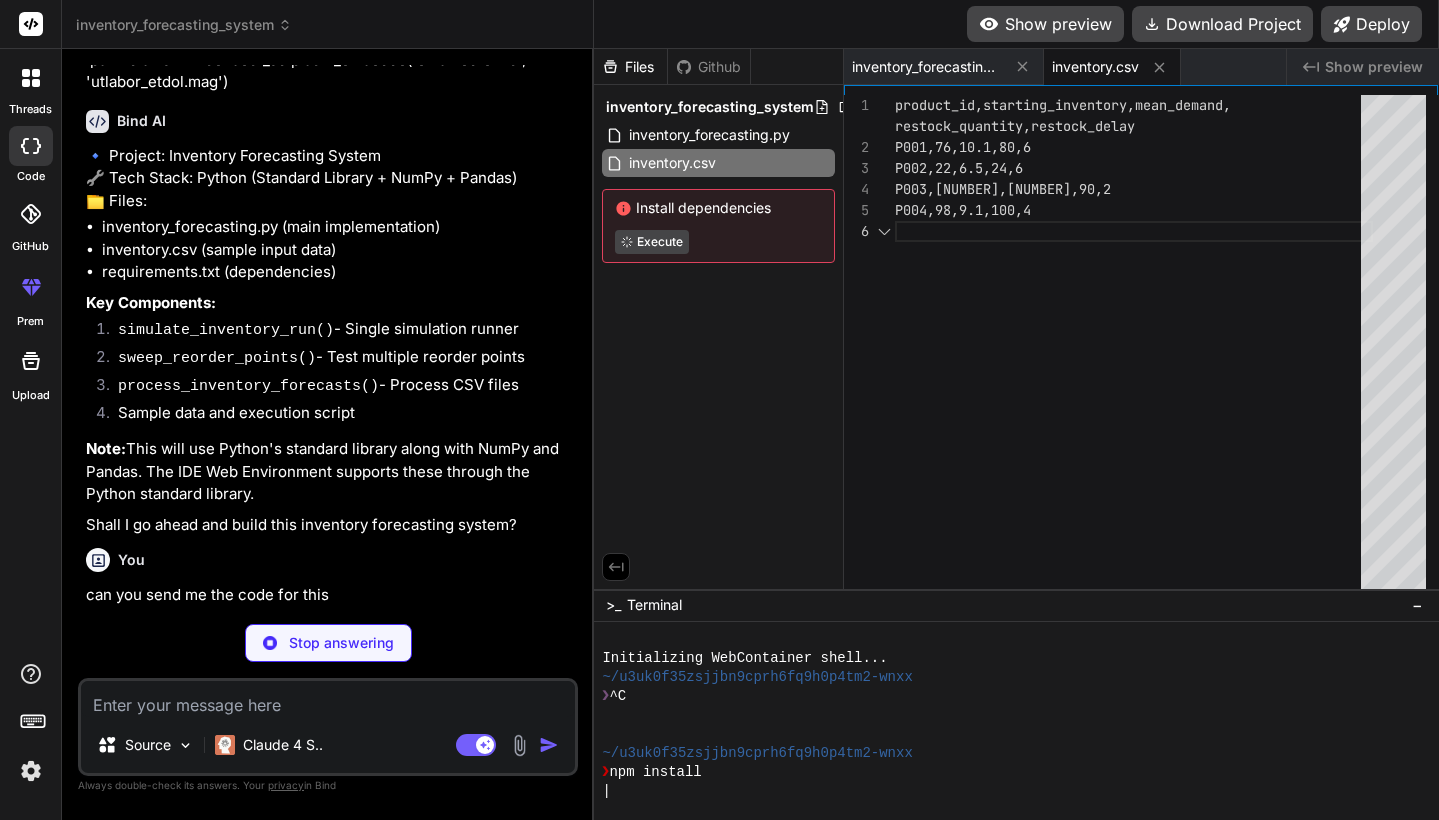 scroll, scrollTop: 126, scrollLeft: 0, axis: vertical 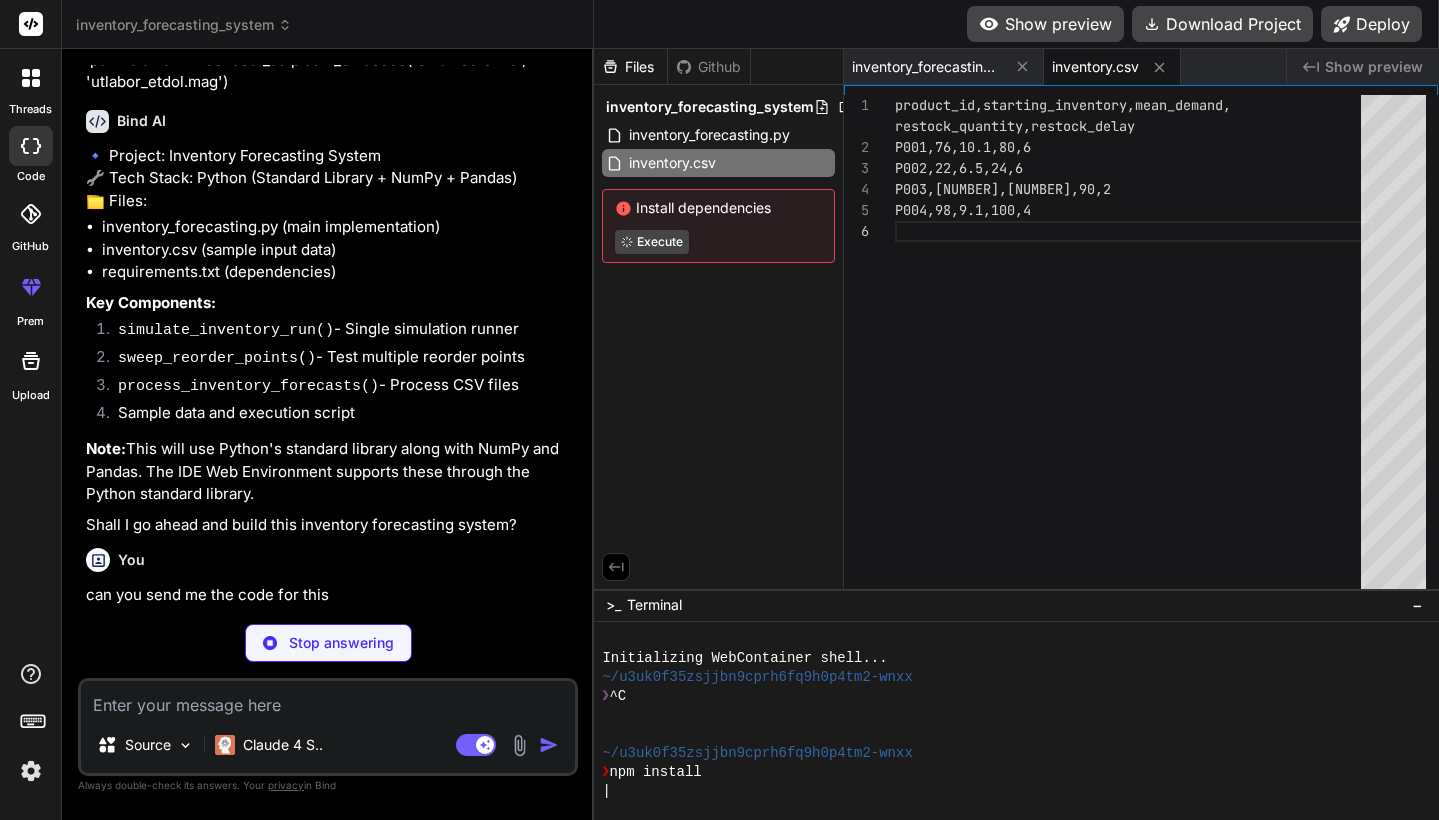 type on "x" 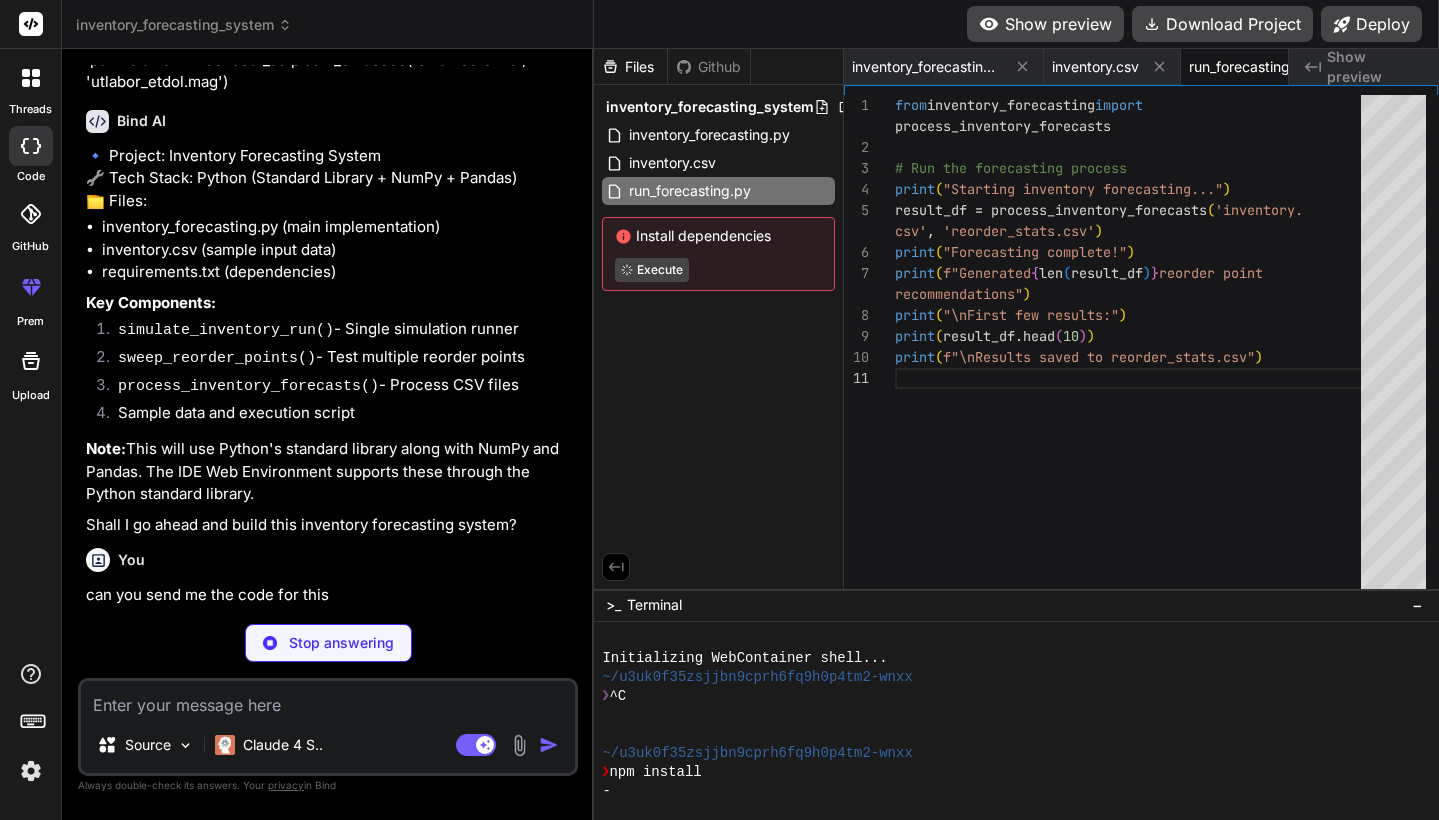 scroll, scrollTop: 0, scrollLeft: 67, axis: horizontal 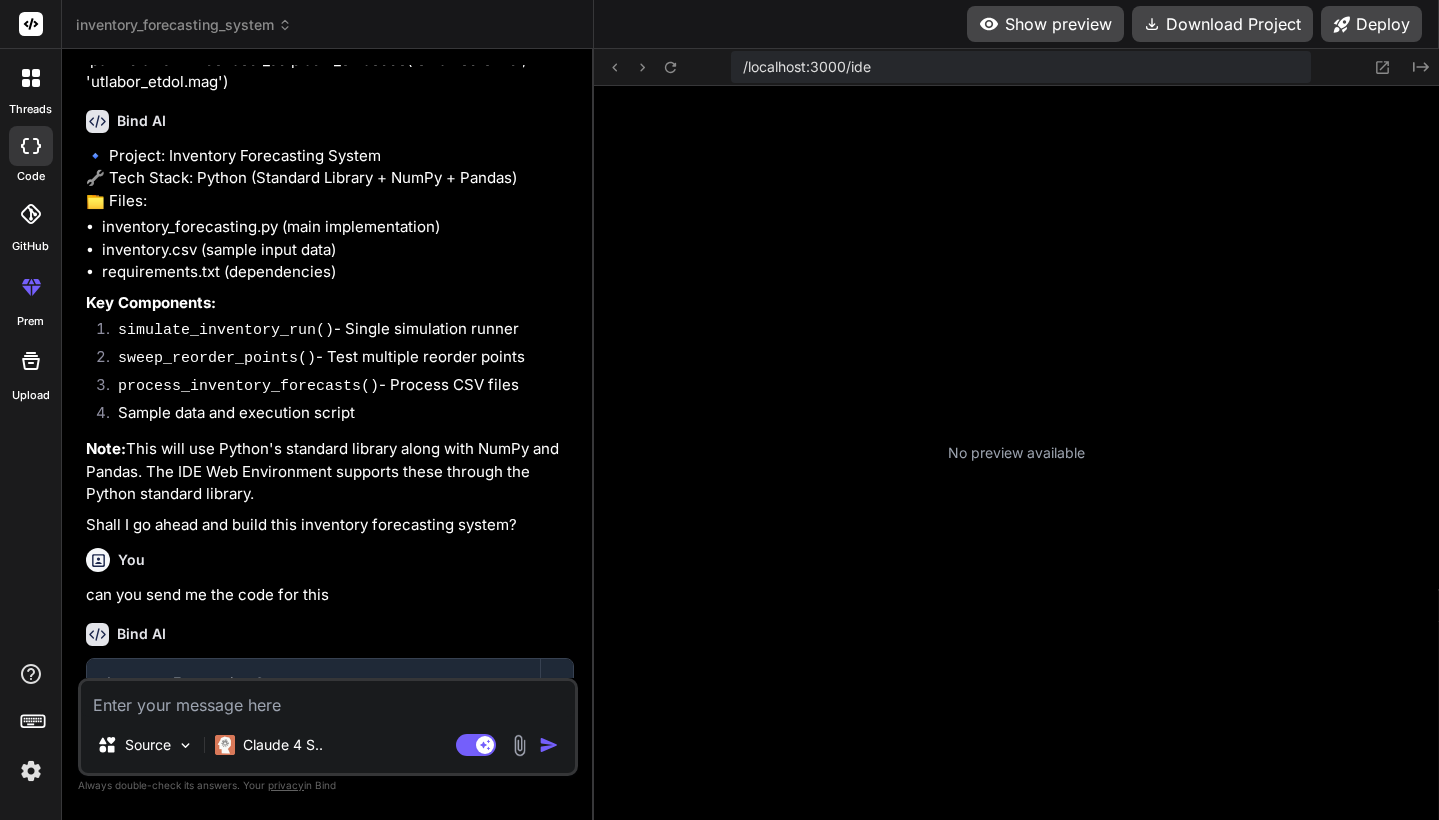 click on "/localhost:3000/ide" at bounding box center (1021, 67) 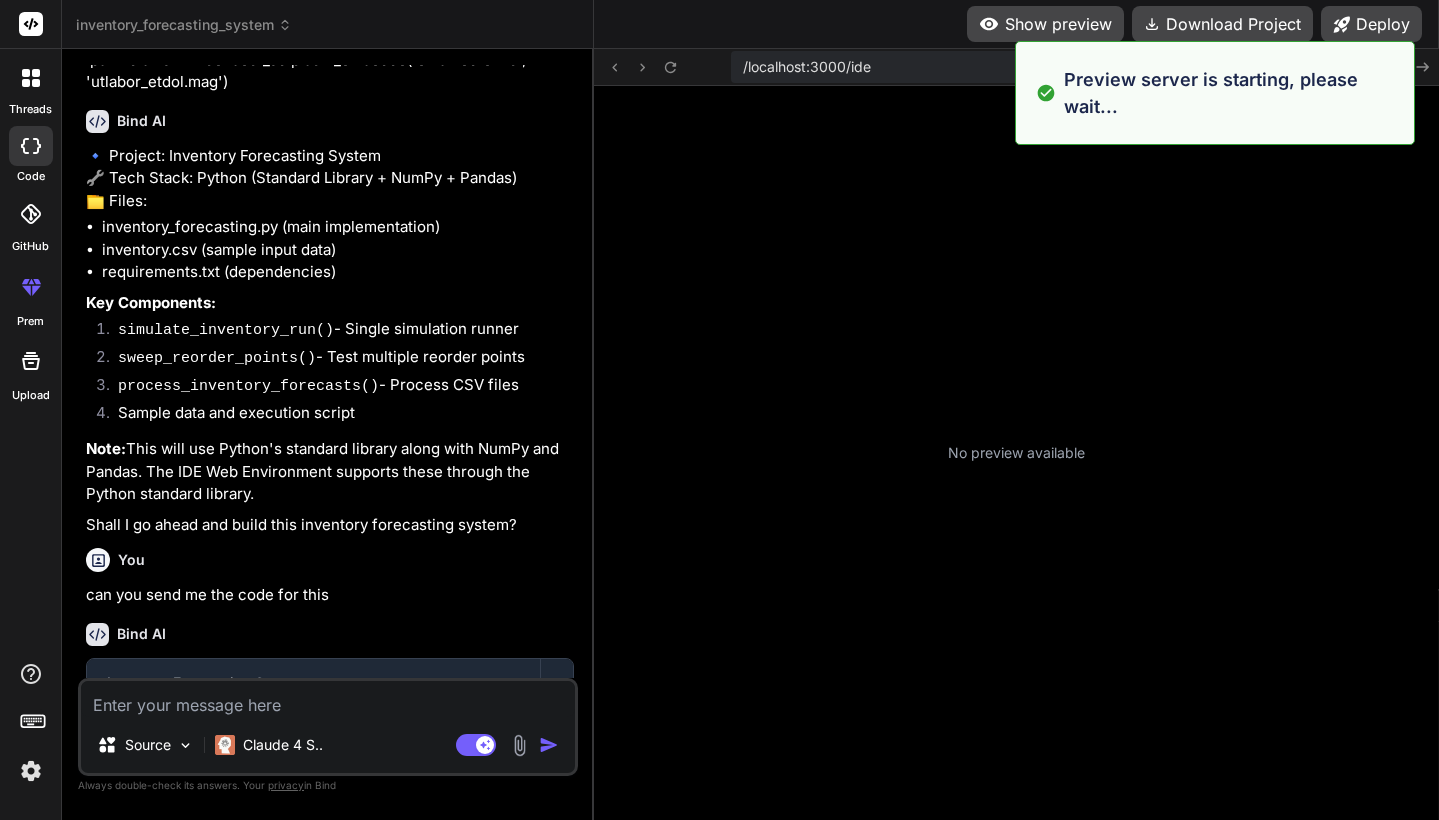 scroll, scrollTop: 589, scrollLeft: 0, axis: vertical 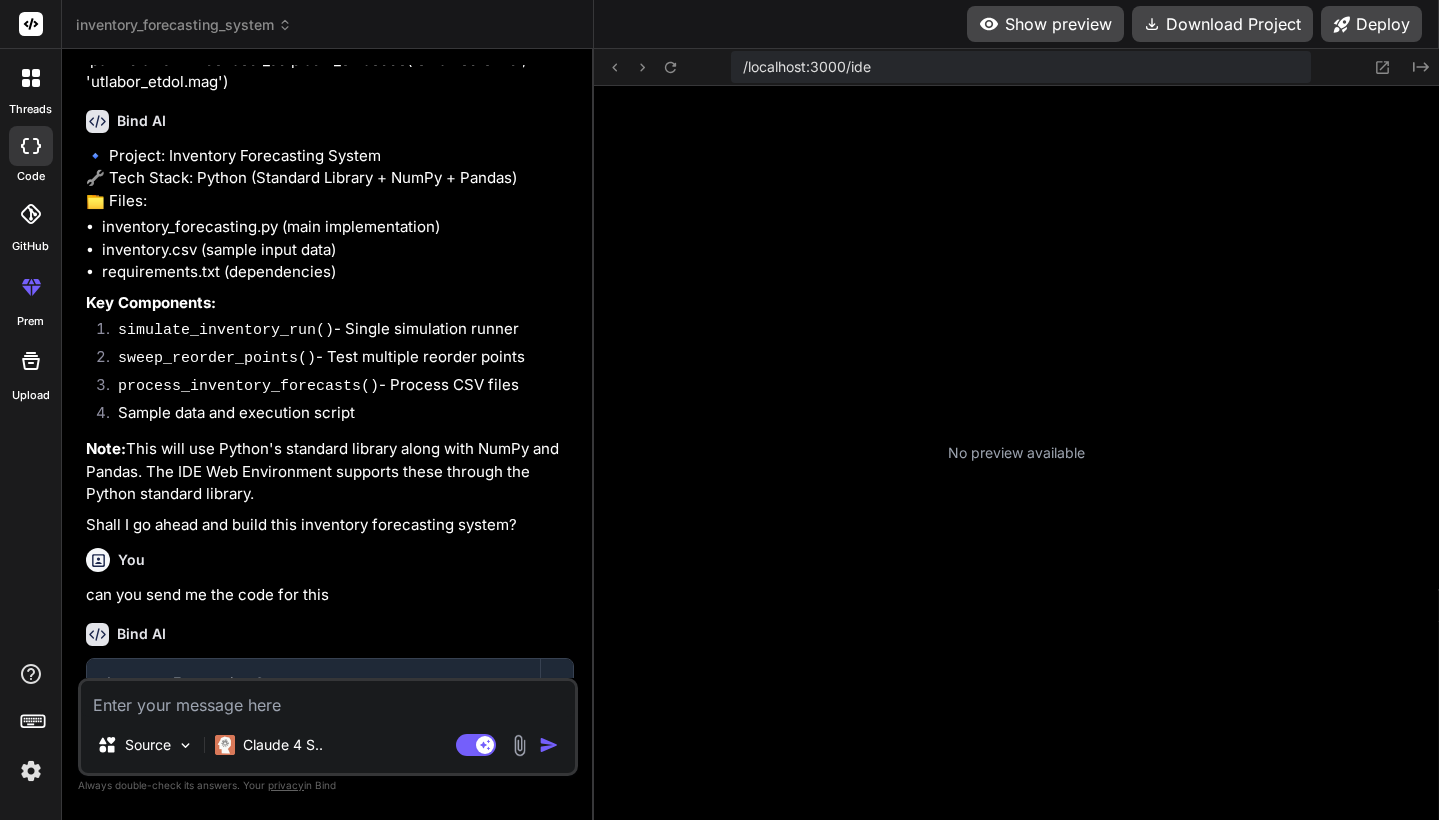 click on "Show preview" at bounding box center [1045, 24] 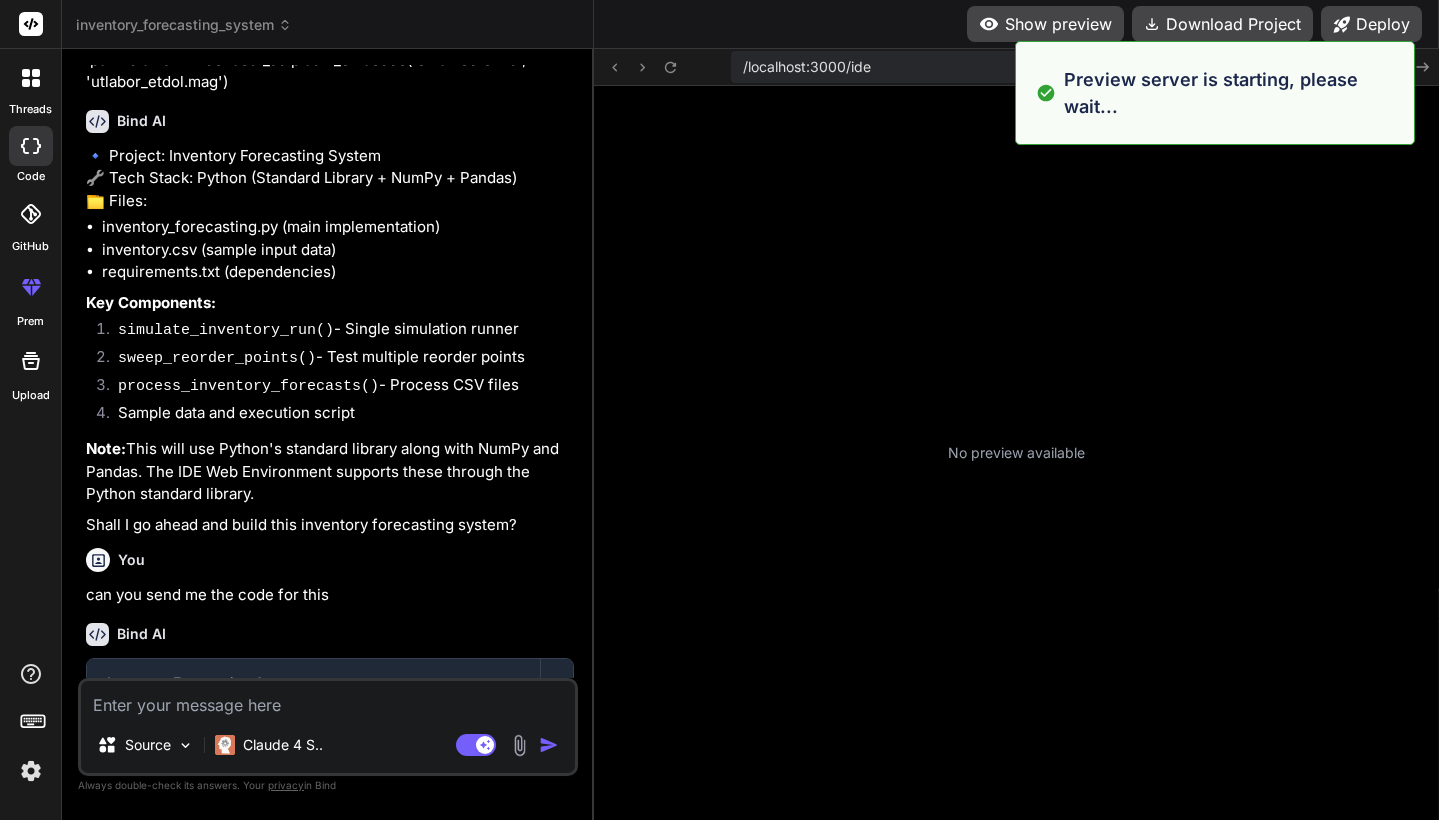 click on "Show preview" at bounding box center [1045, 24] 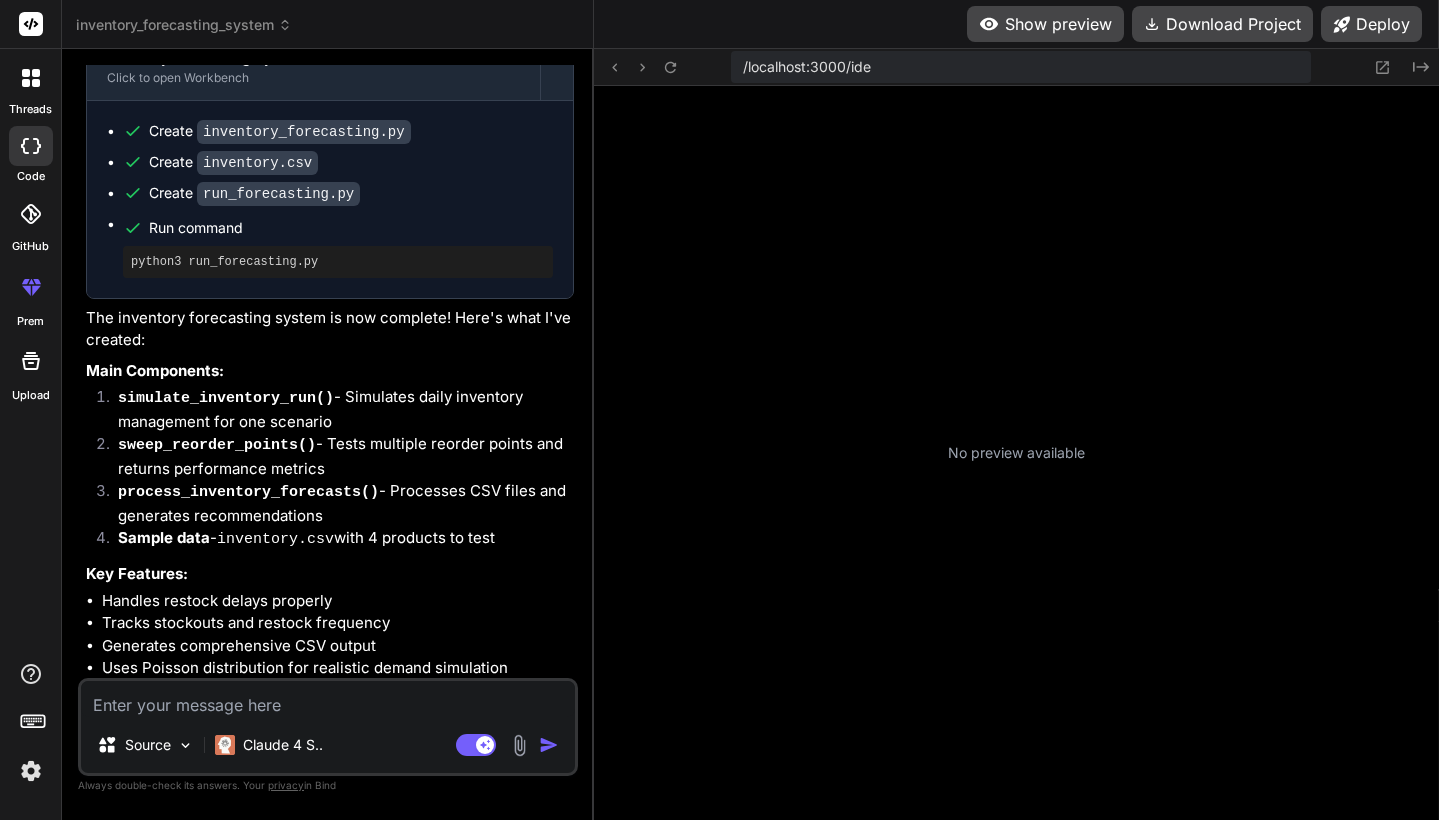 scroll, scrollTop: 3526, scrollLeft: 0, axis: vertical 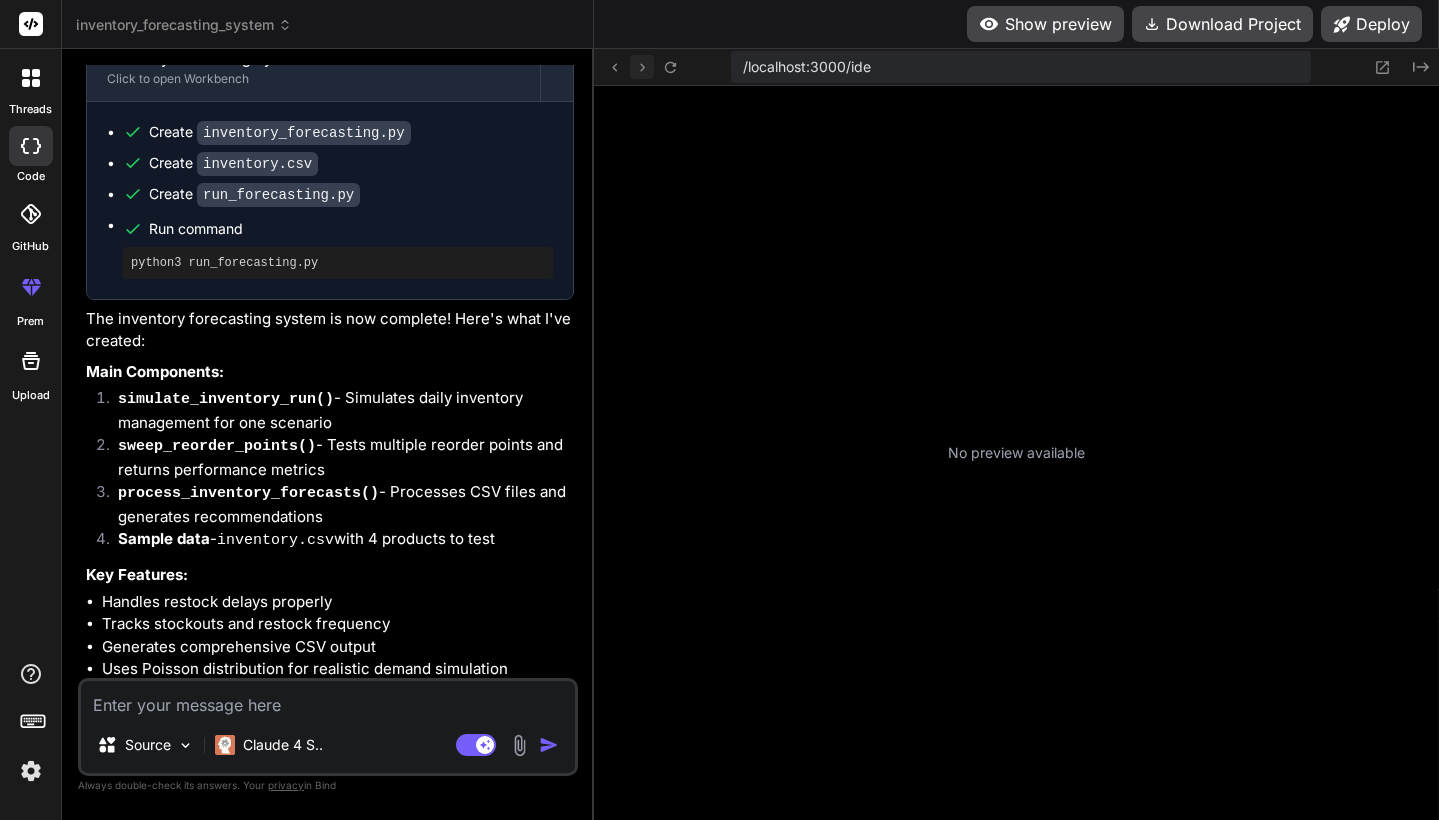 click 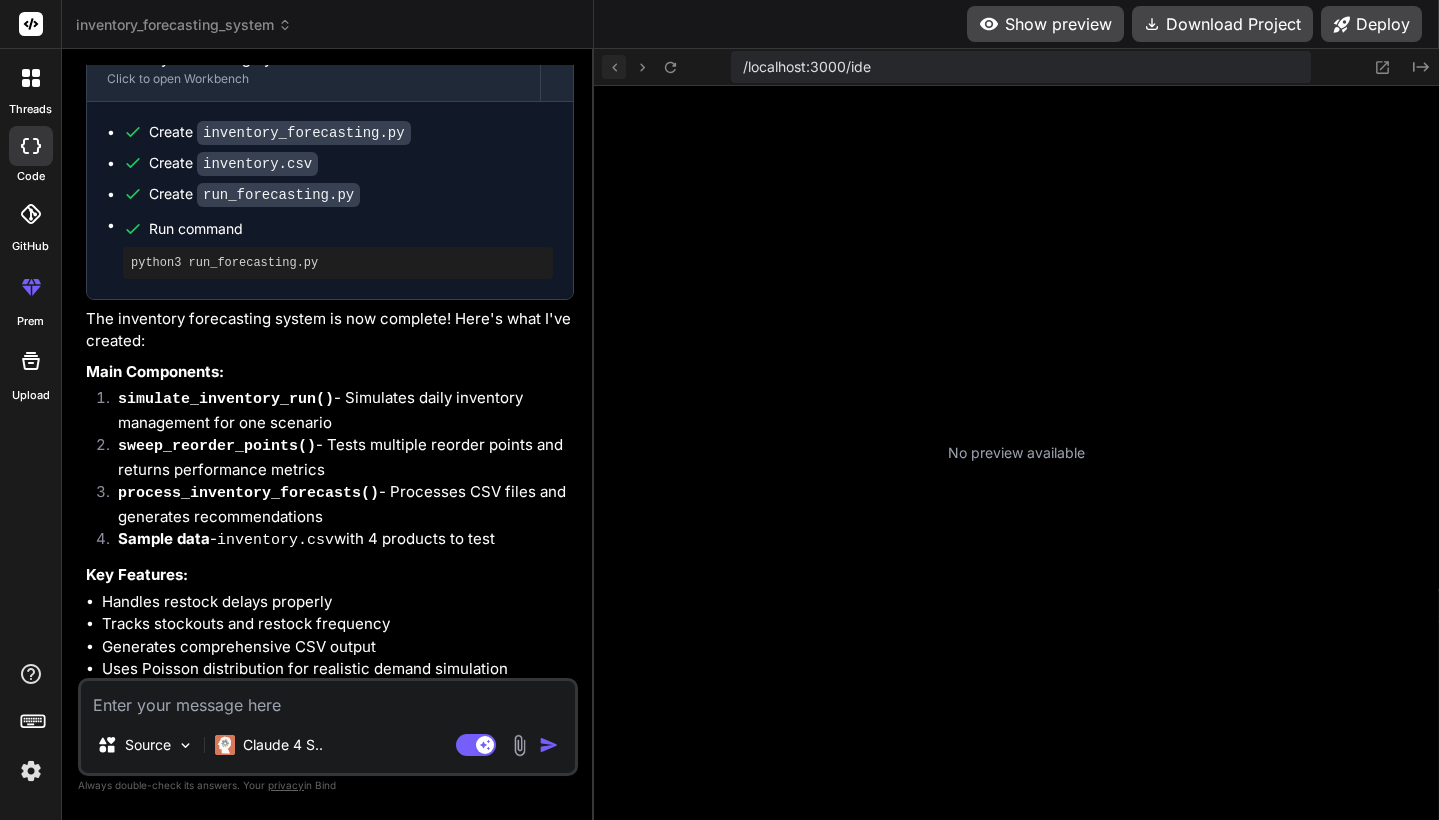 click at bounding box center (614, 67) 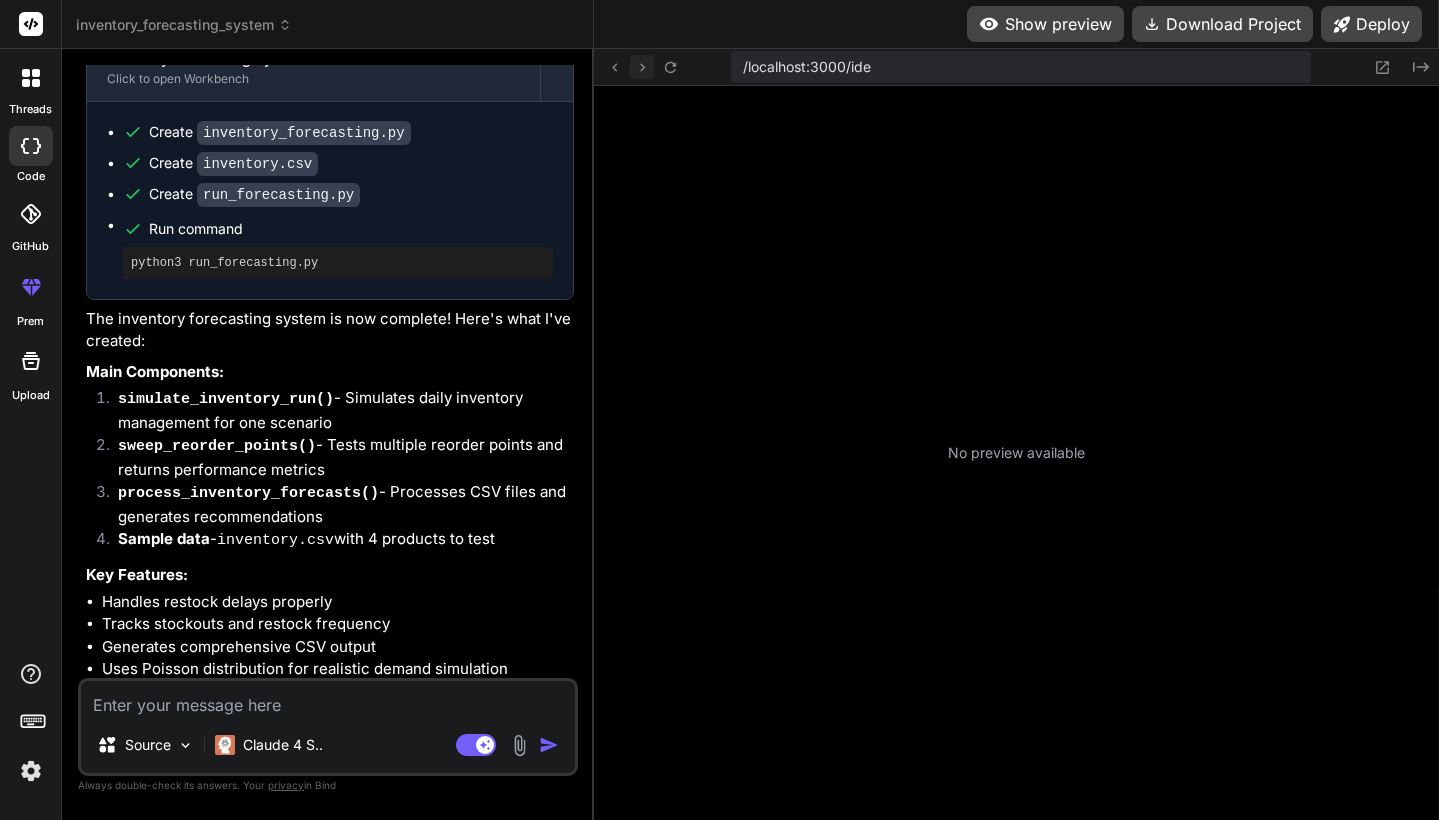 click 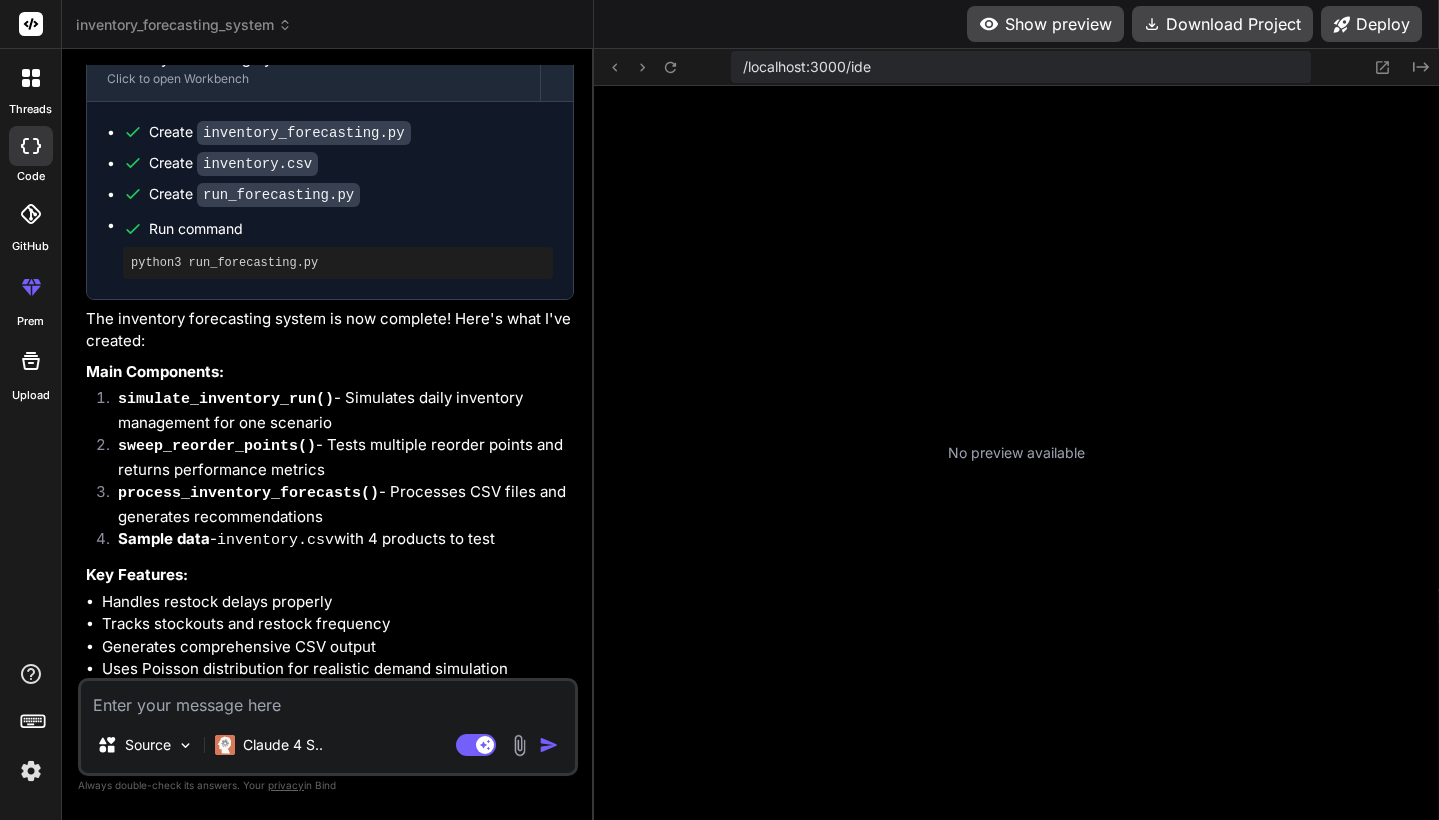 click at bounding box center [328, 699] 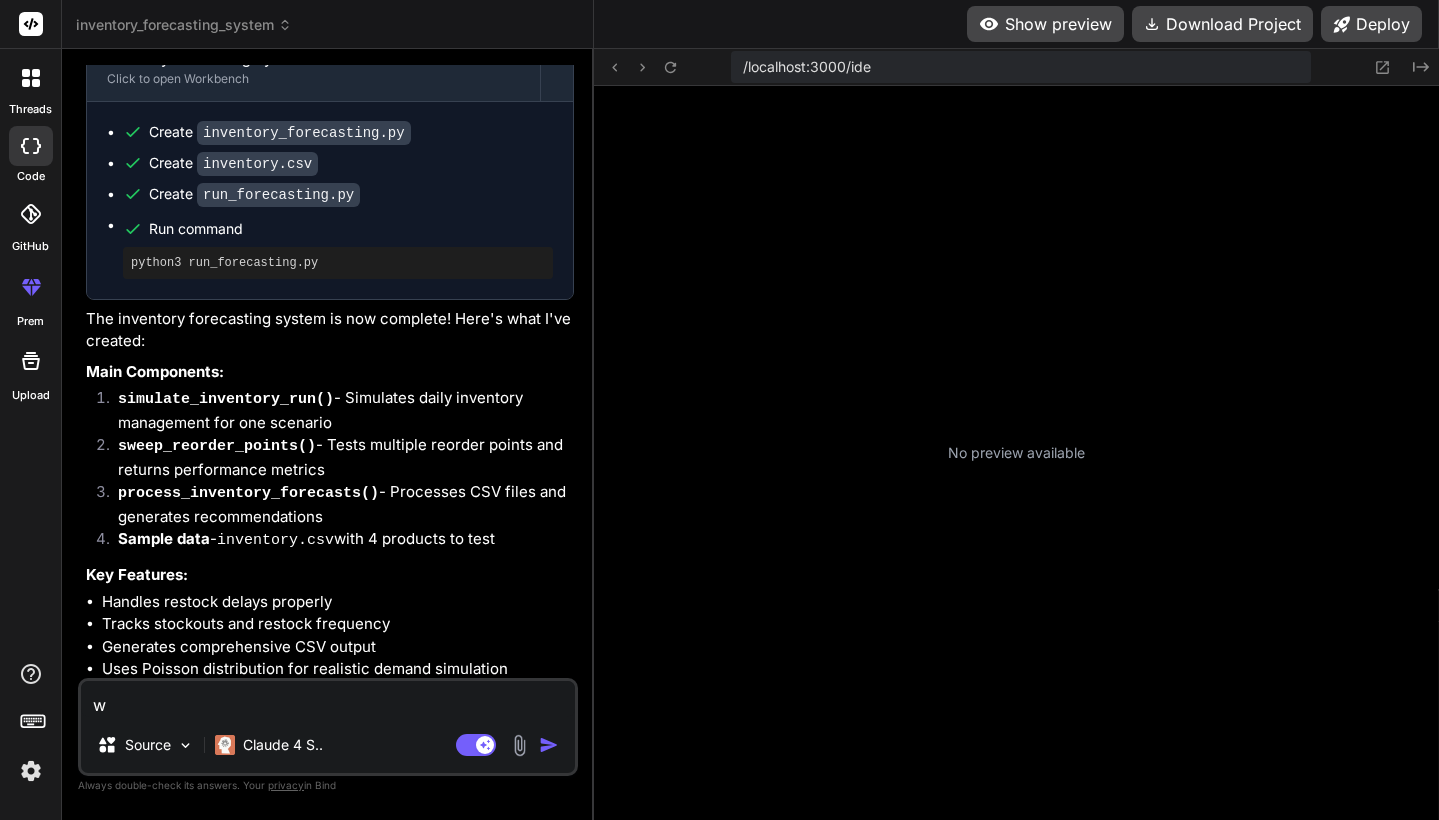 type on "wh" 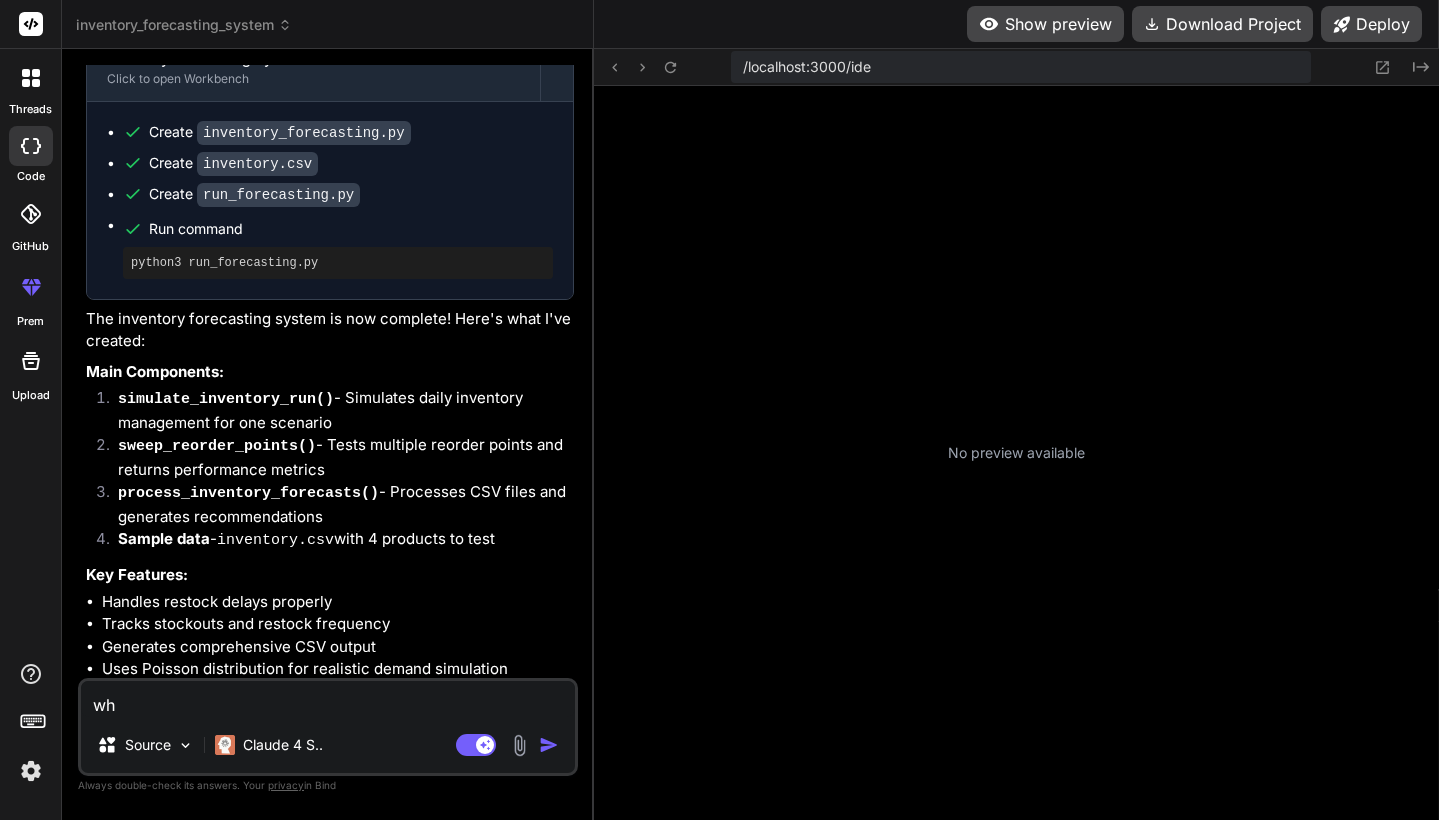 type on "whe" 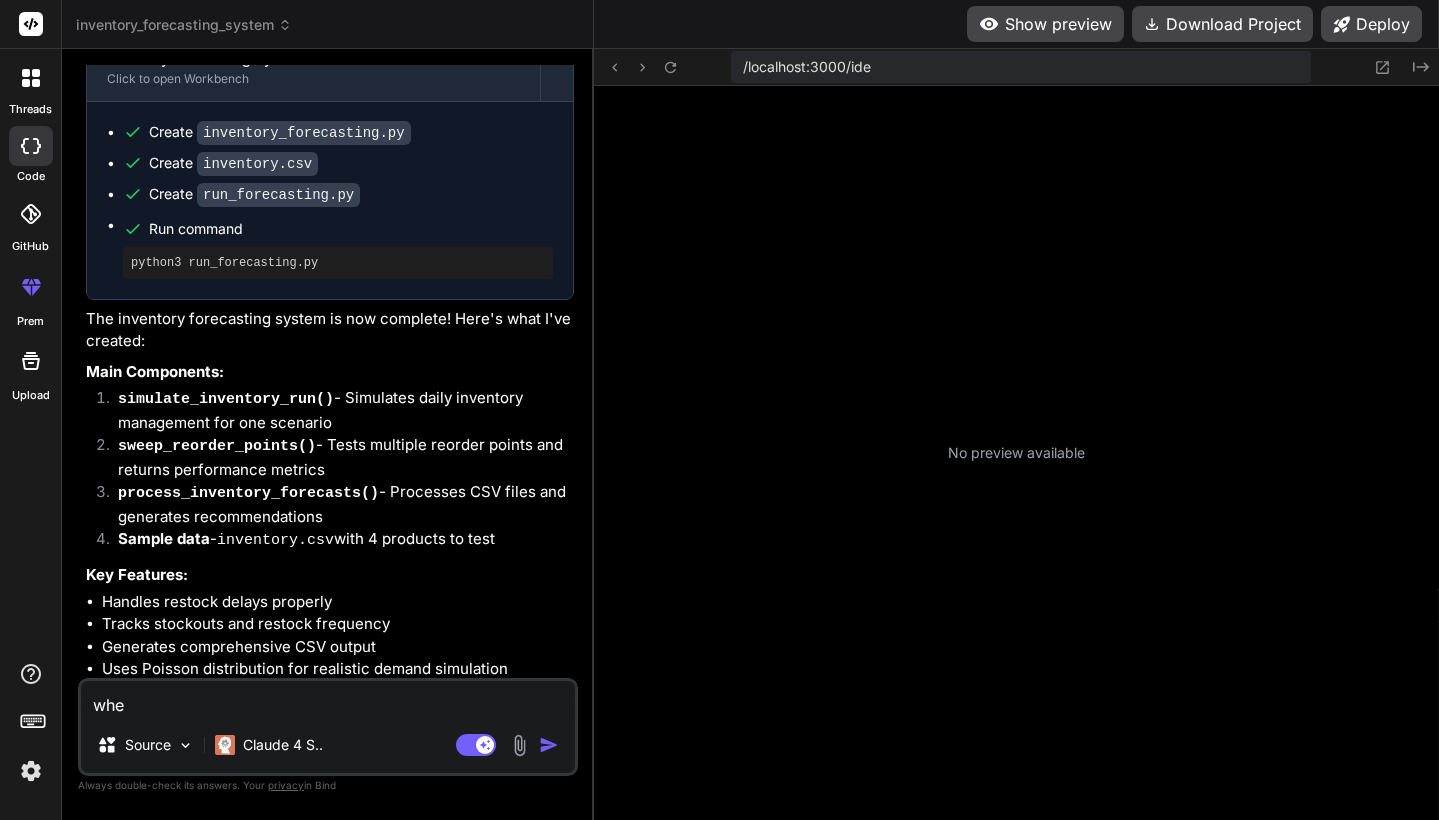 type on "whee" 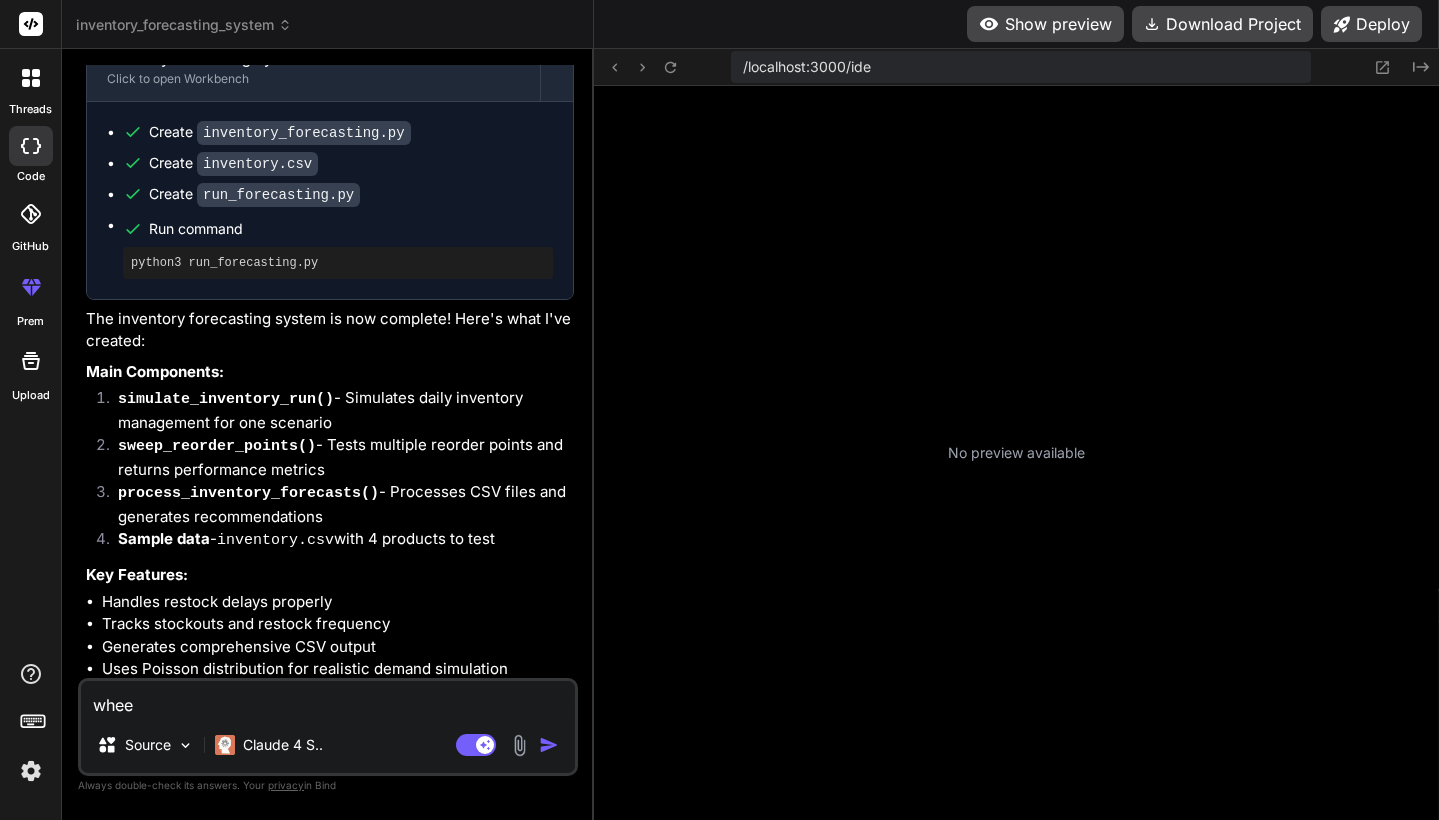 type on "wheer" 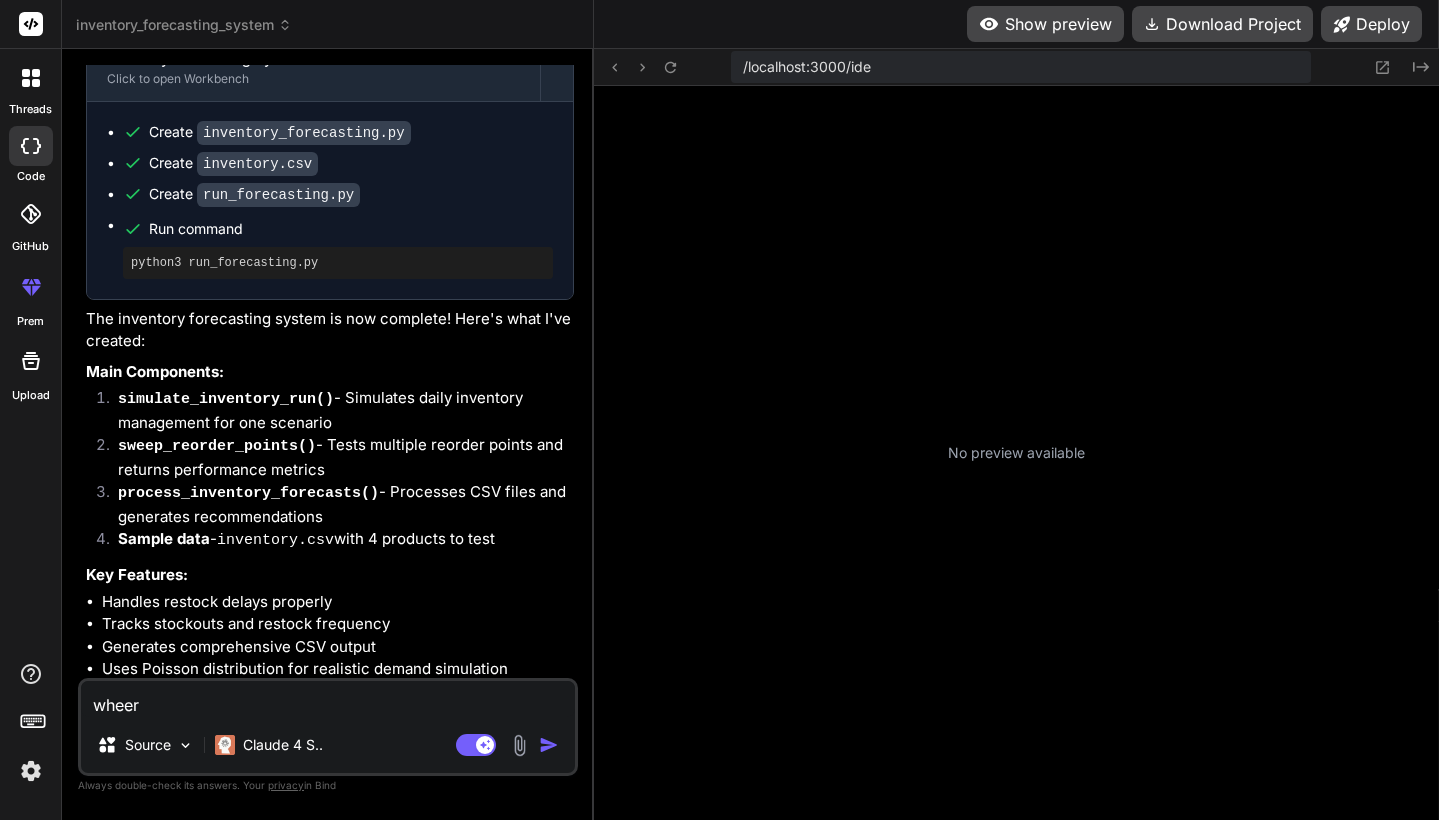 type on "where" 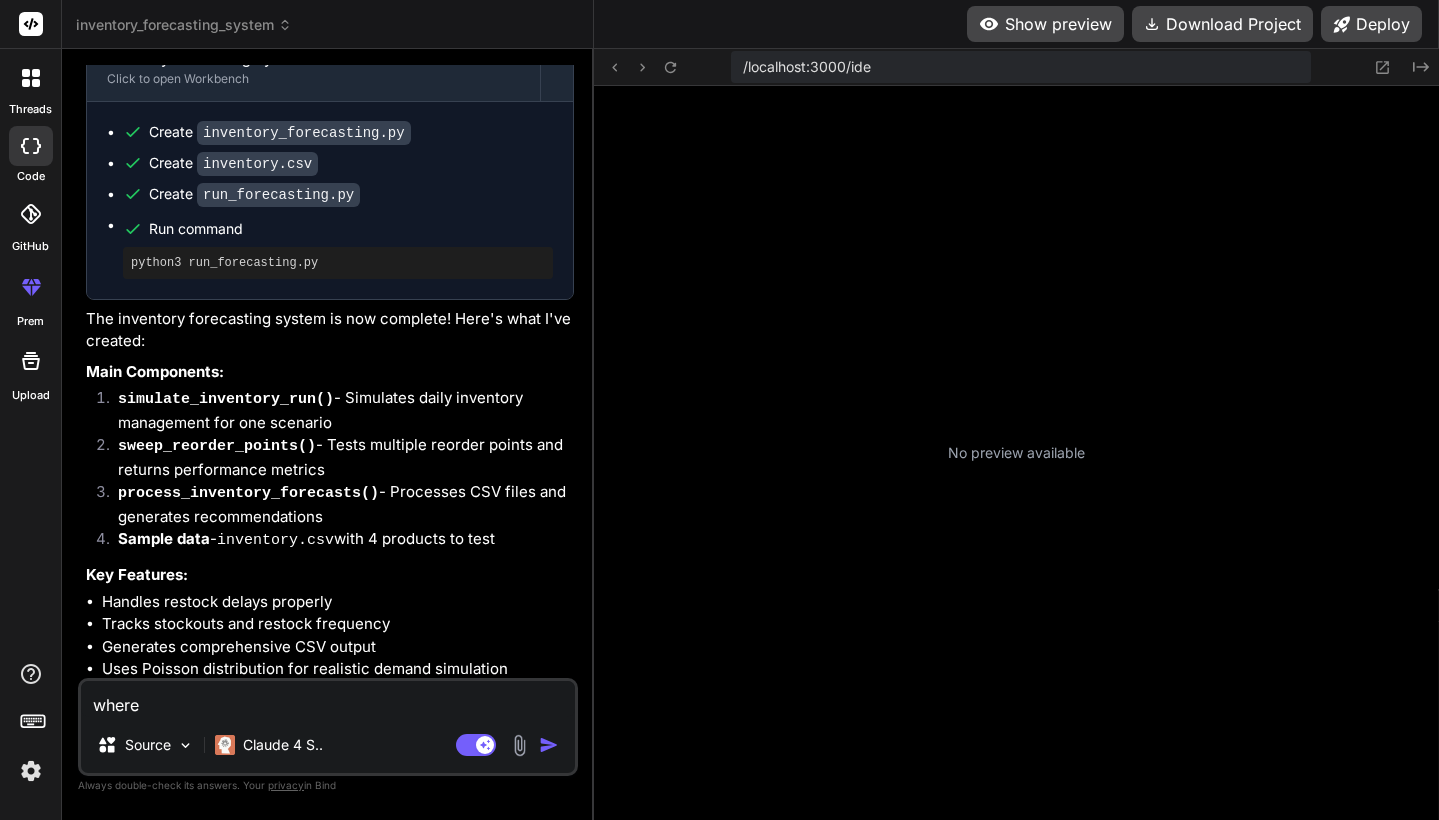 type on "x" 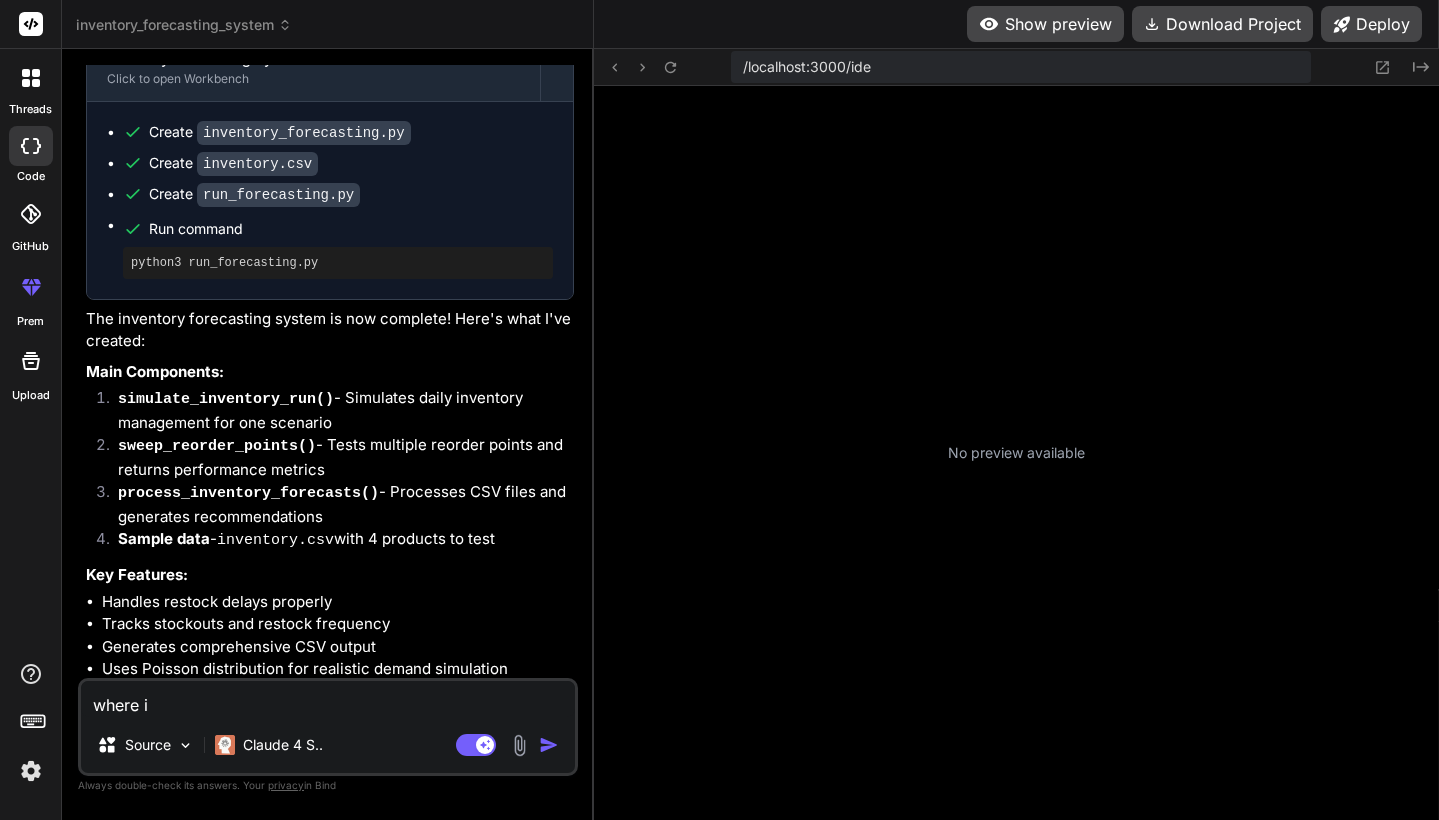 type on "x" 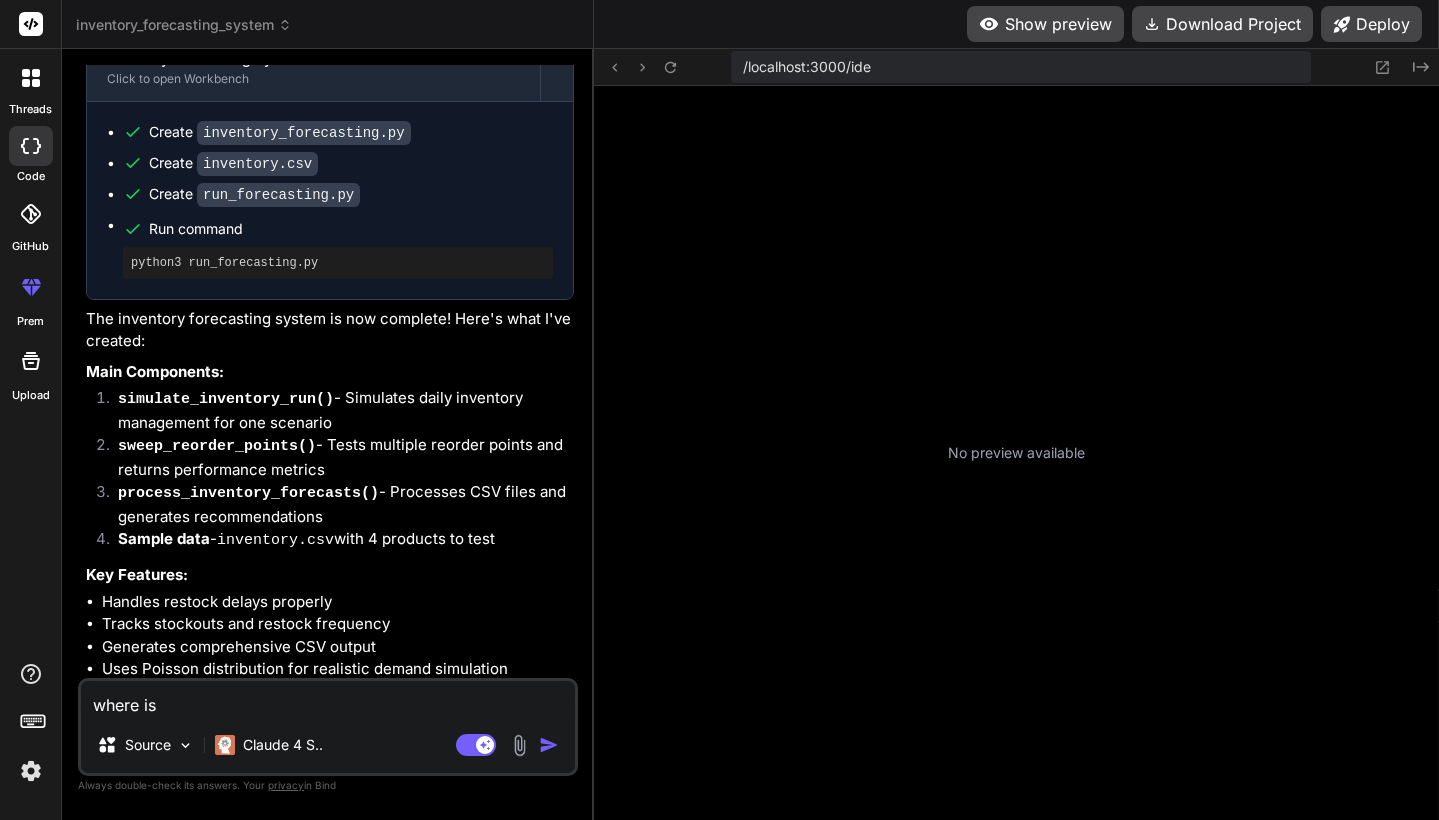 type on "where is" 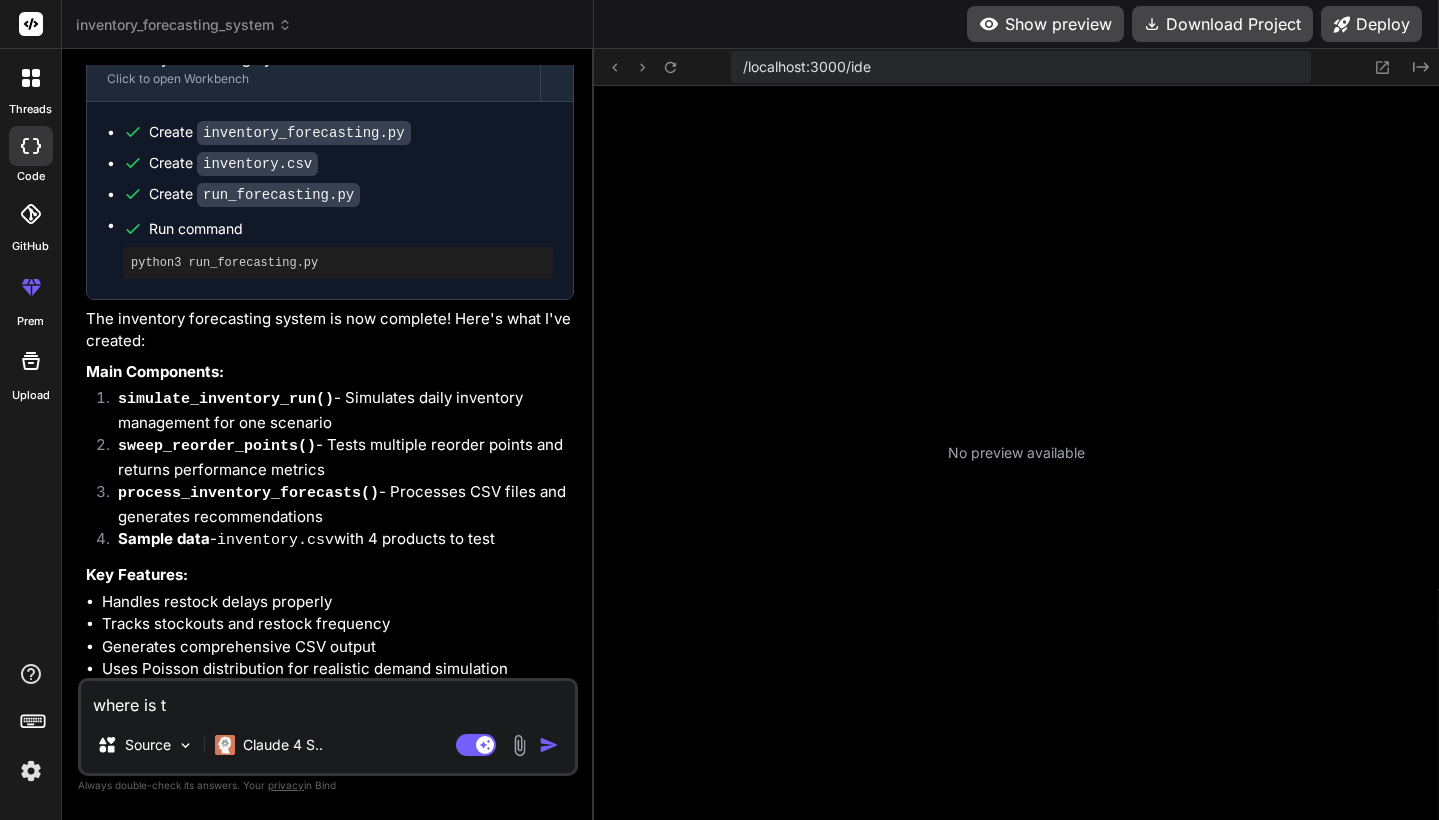 type on "where is th" 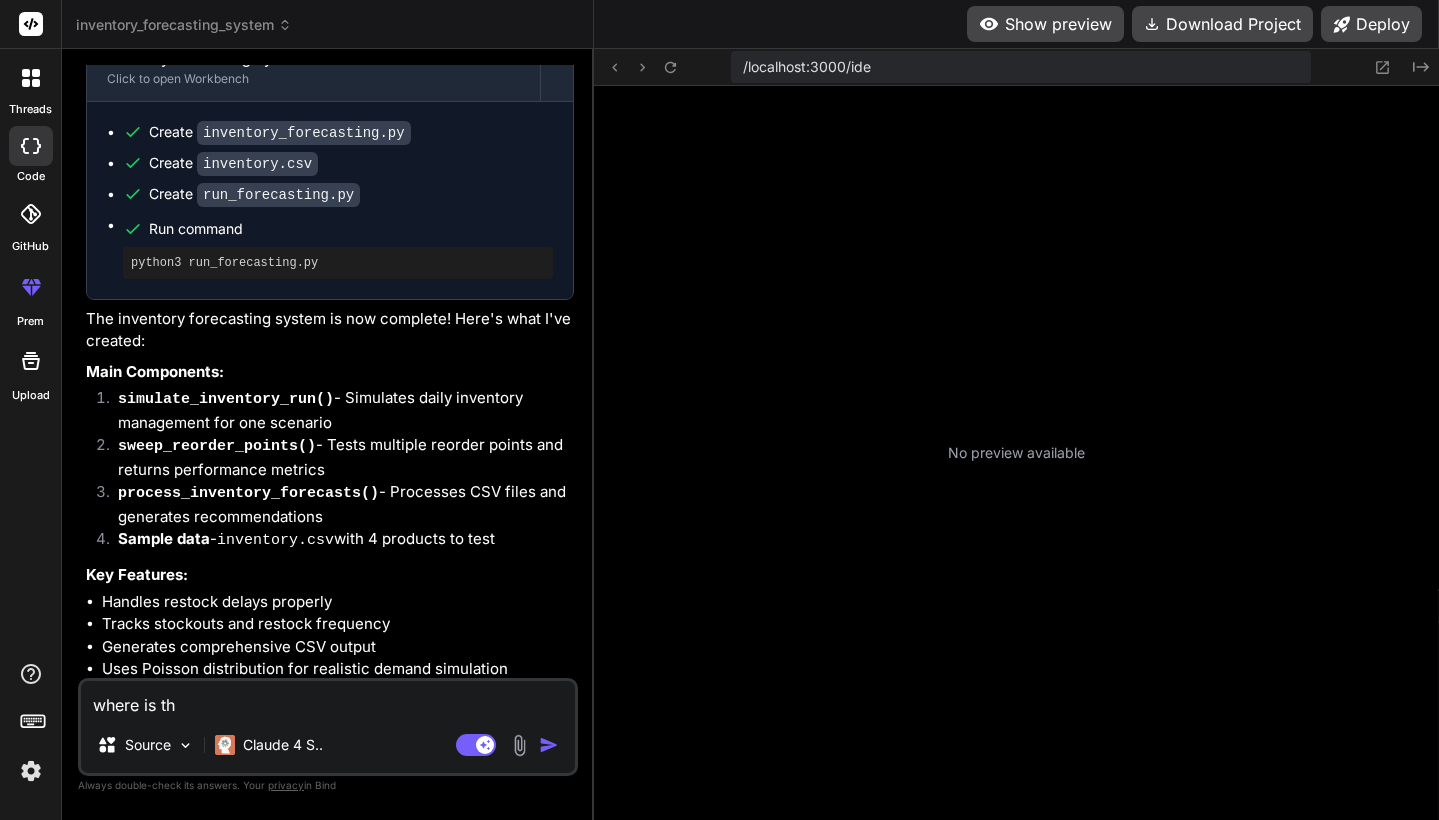 type on "where is the" 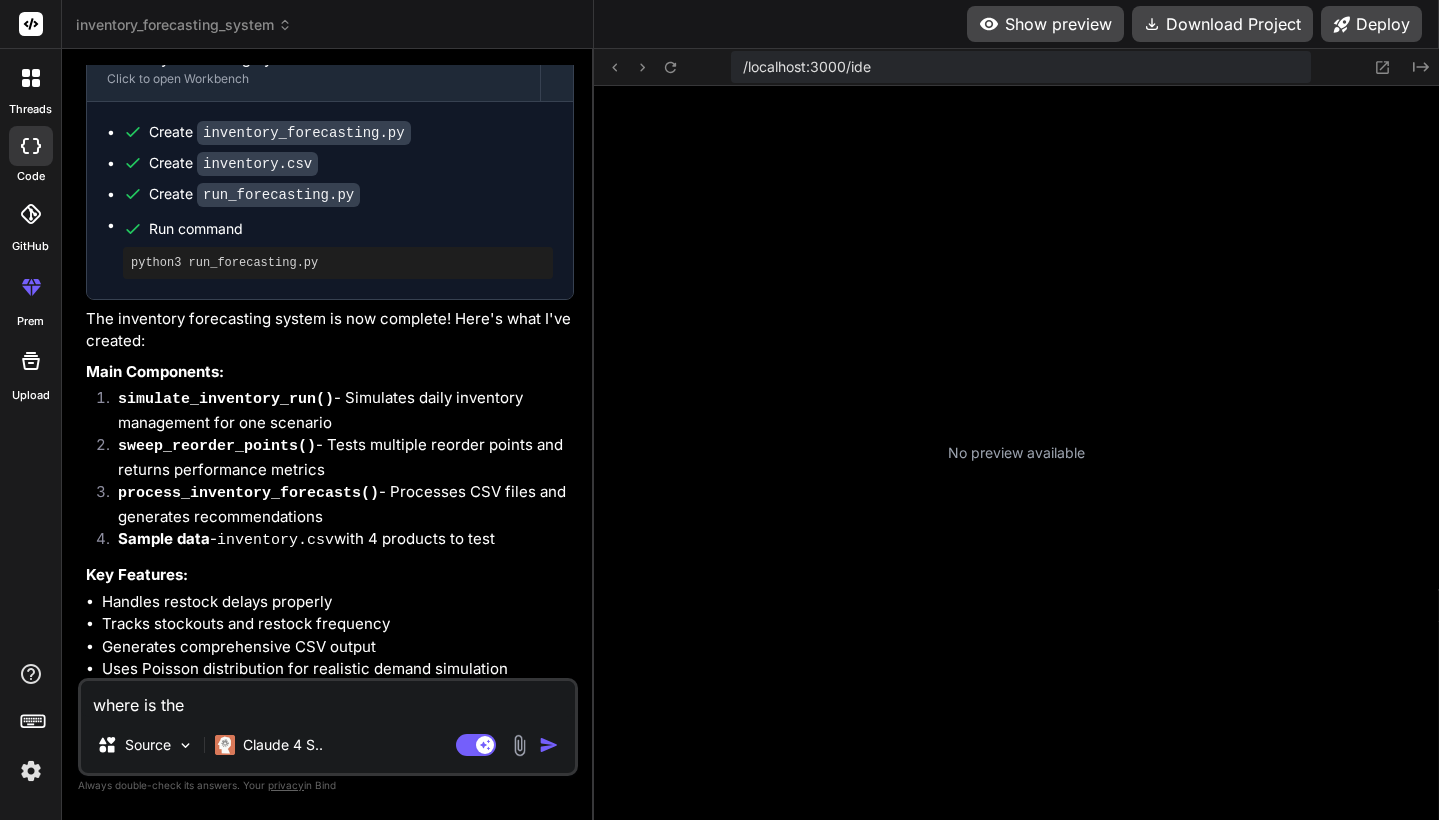 type on "where is the" 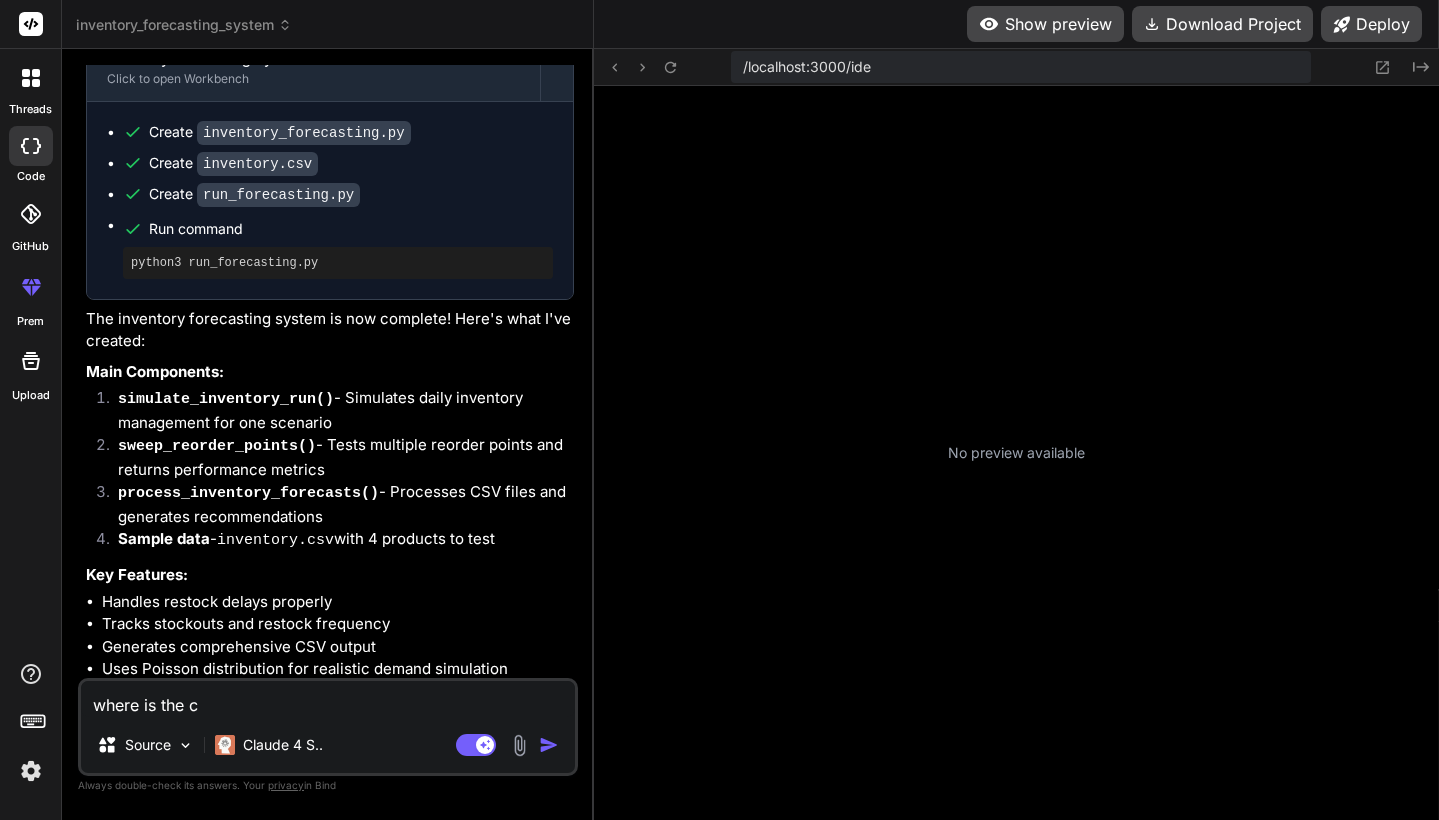 type on "where is the co" 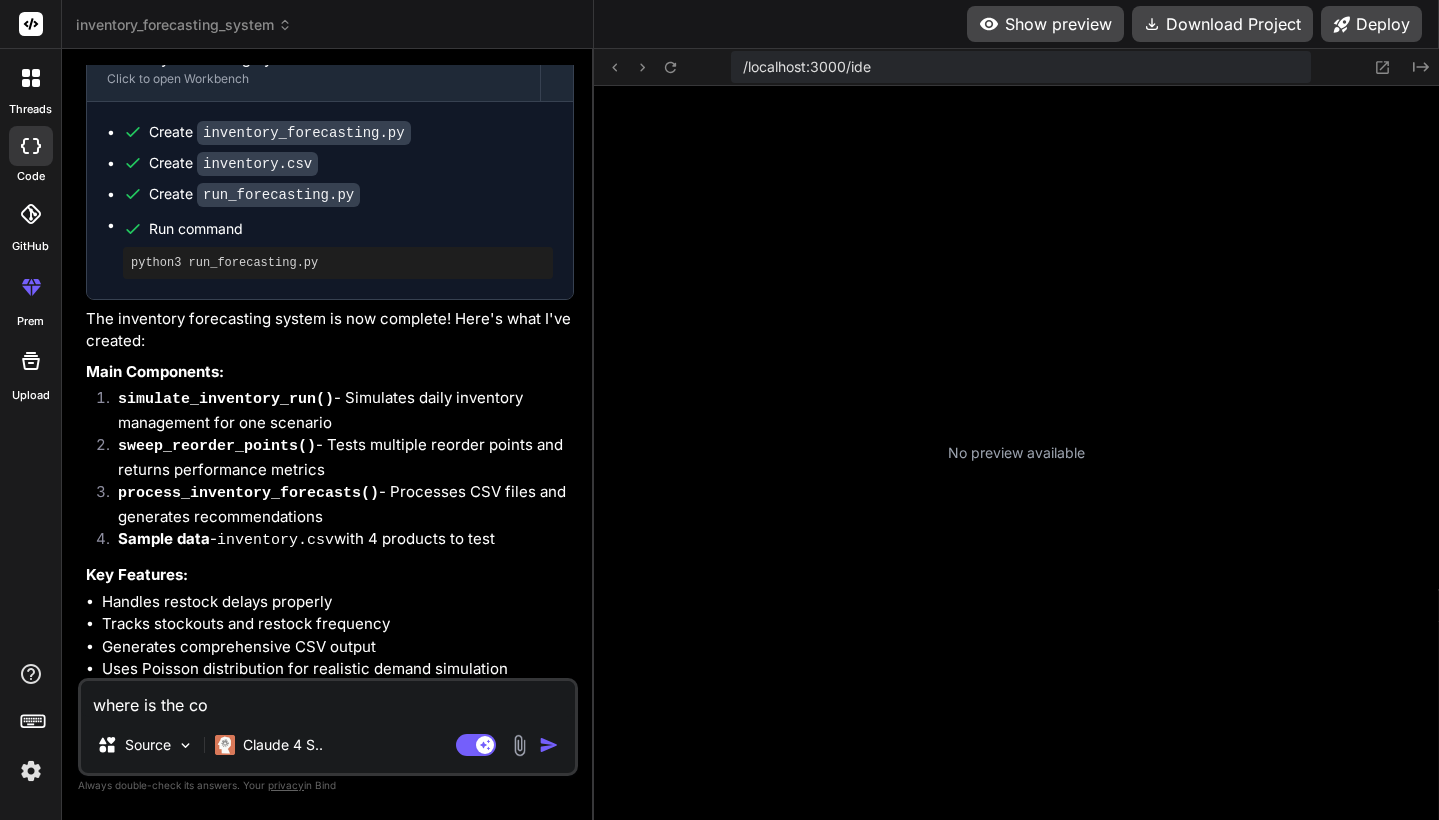 type on "where is the cod" 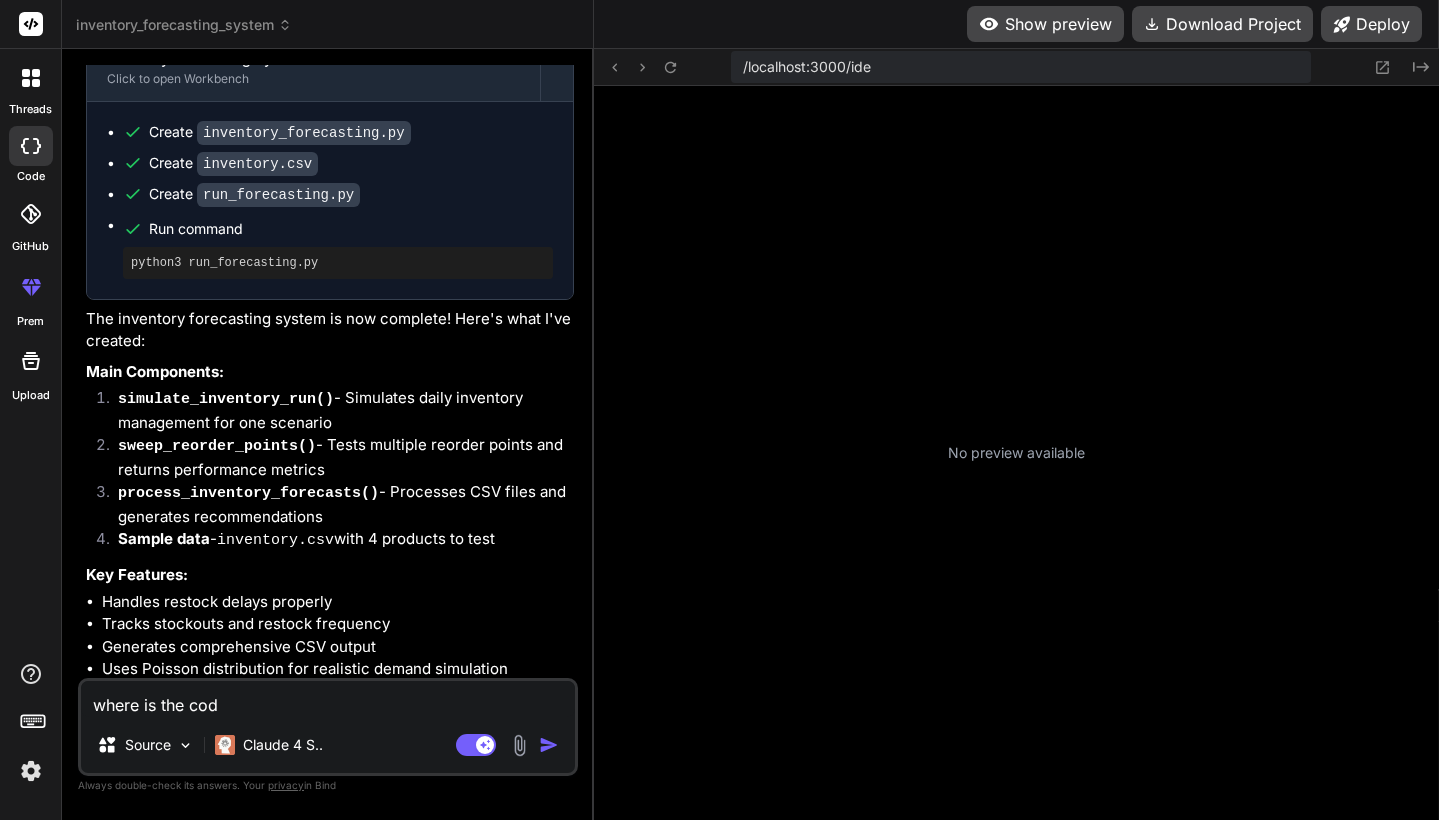 type on "where is the code" 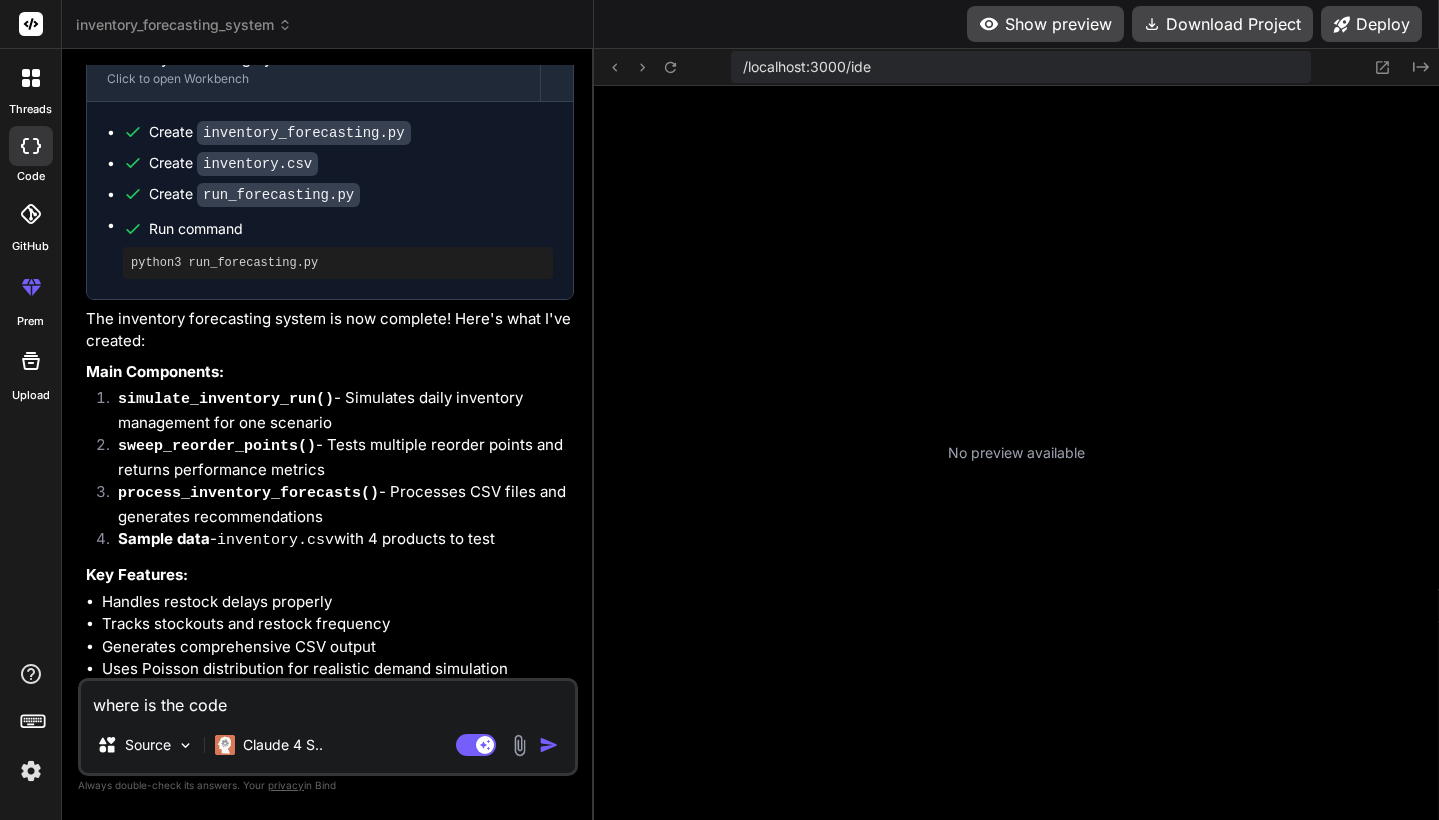type on "x" 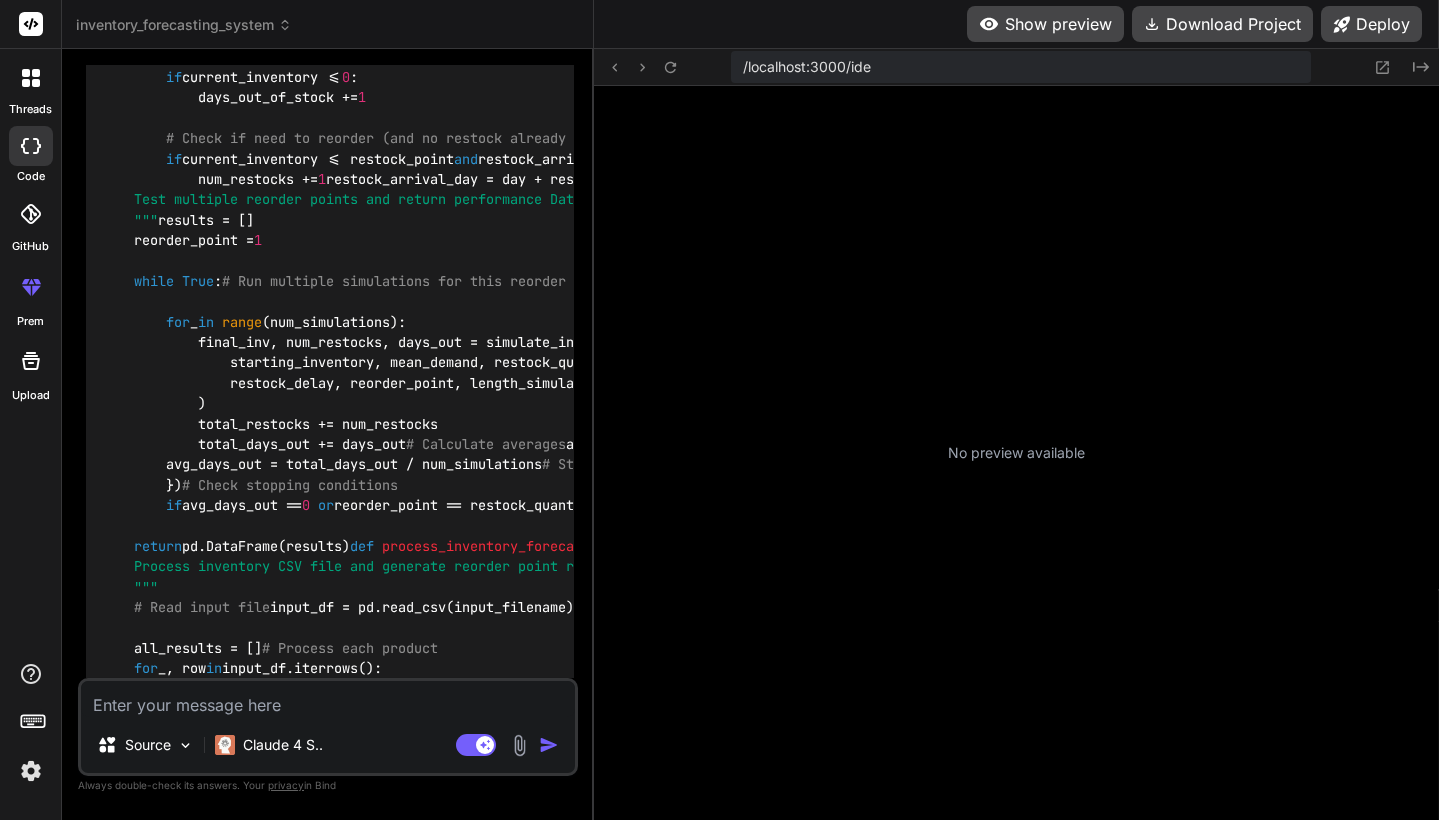 scroll, scrollTop: 4805, scrollLeft: 0, axis: vertical 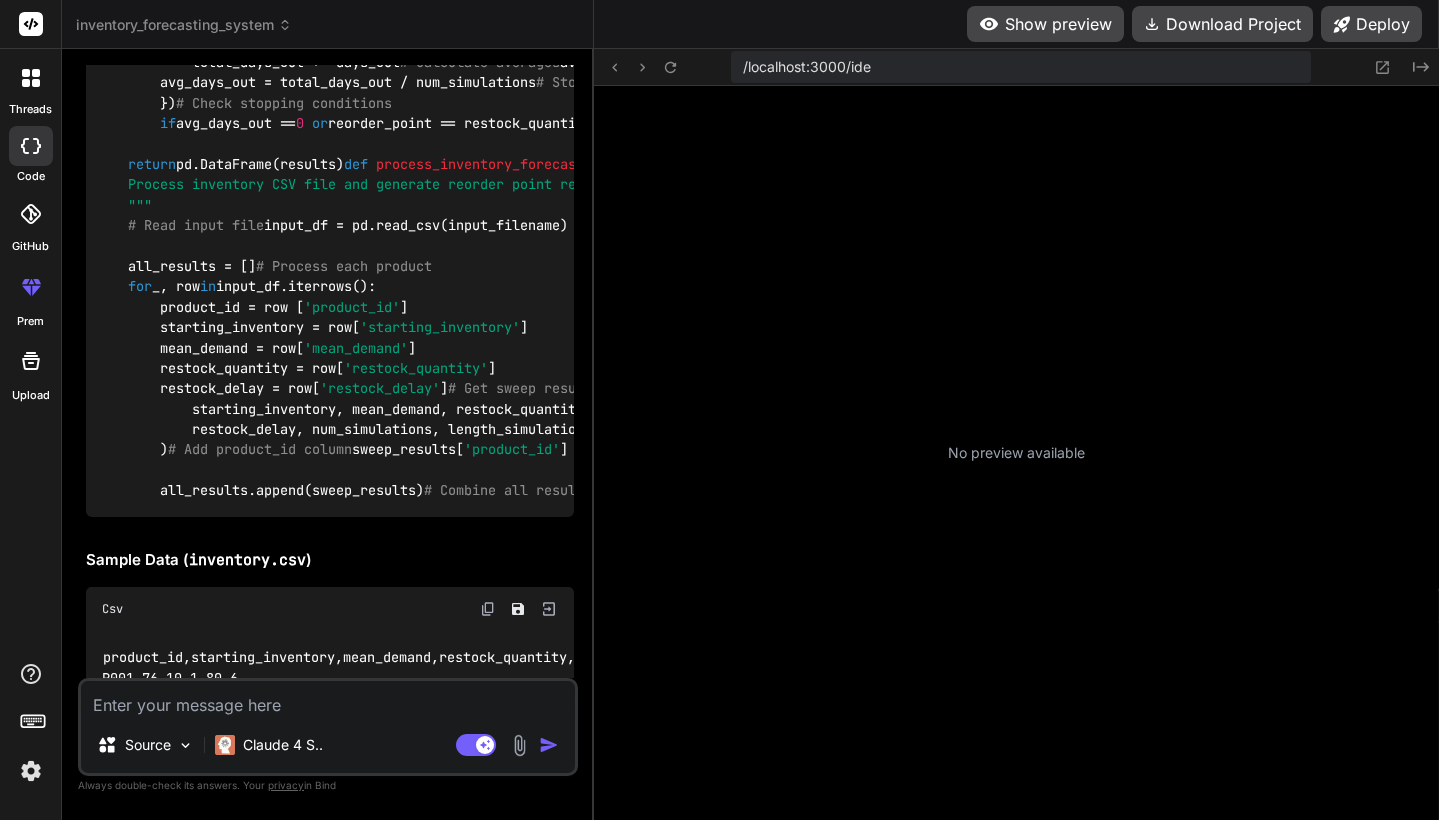 type on "x" 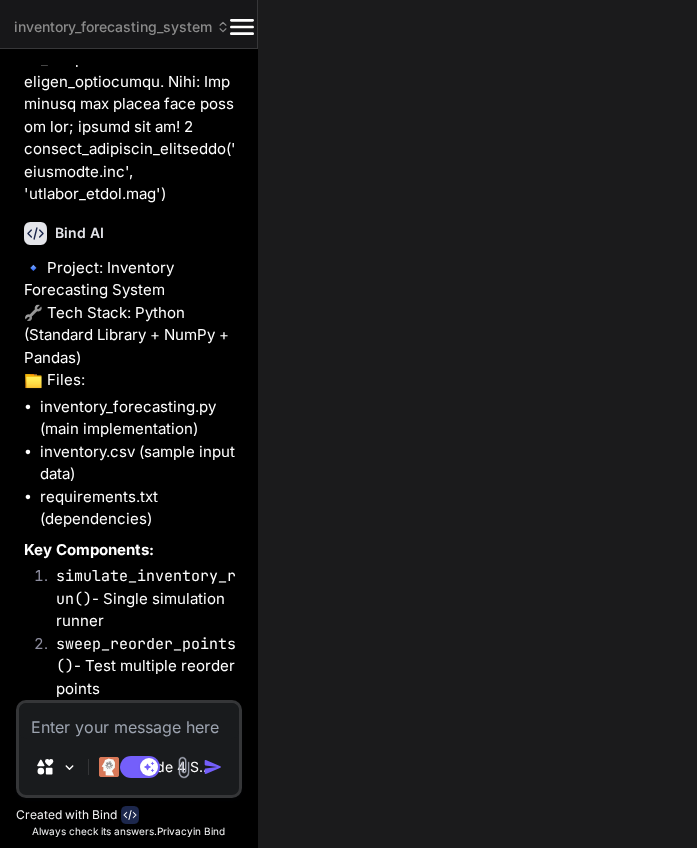 scroll, scrollTop: 6713, scrollLeft: 0, axis: vertical 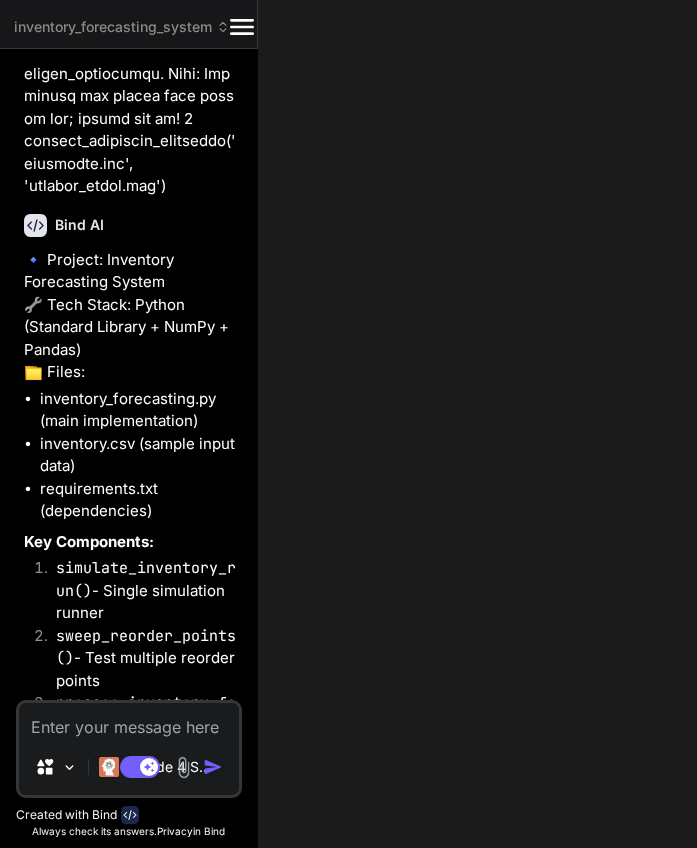 click on "Bind AI Web Search Created with Pixso. Code Generator You hello Bind AI Hello! I'm Bind AI, your expert software development assistant. I'm here to help you build amazing projects, debug code, or tackle any programming challenges you have.
What would you like to create today? I can help with:
Web applications (HTML/CSS/JS, React, Next.js)
Python scripts and applications
Node.js projects
Games and interactive experiences
APIs and databases
And much more!
Just let me know what you'd like to build or what you're working on, and I'll help you bring it to life! 🚀 You Bind AI 🔹 Project: Inventory Forecasting System
🔧 Tech Stack: Python (Standard Library + NumPy + Pandas)
📁 Files:
inventory_forecasting.py (main implementation)
inventory.csv (sample input data)
requirements.txt (dependencies)
Key Components:
simulate_inventory_run()  - Single simulation runner
sweep_reorder_points()  - Test multiple reorder points
process_inventory_forecasts()  - Process CSV files" at bounding box center [129, 448] 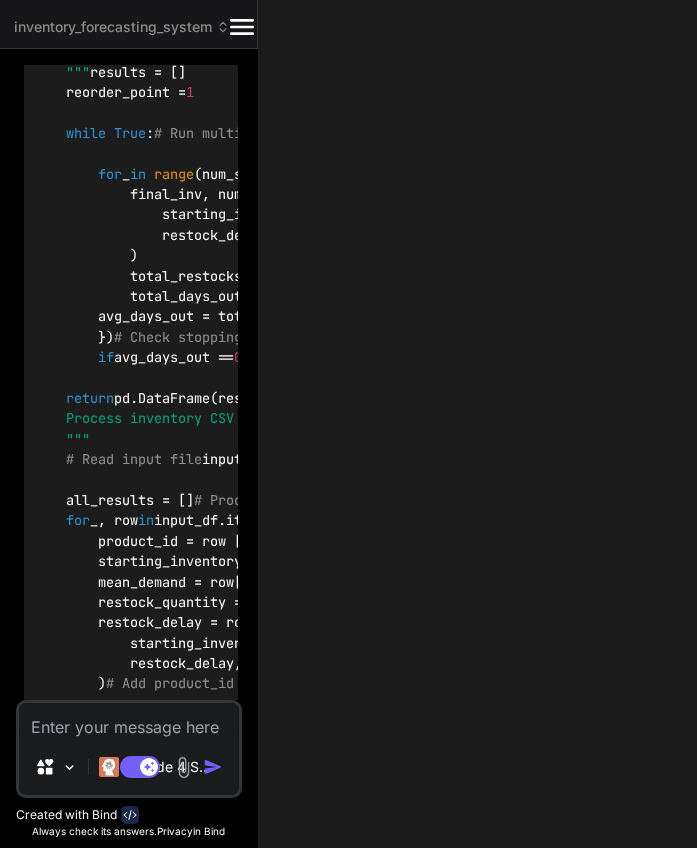 scroll, scrollTop: 9835, scrollLeft: 0, axis: vertical 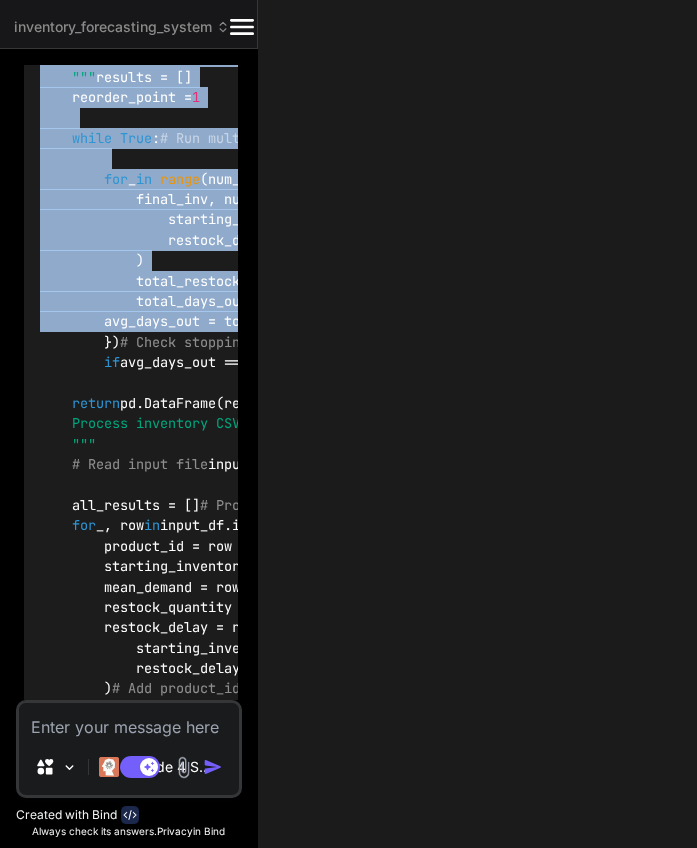 drag, startPoint x: 45, startPoint y: 166, endPoint x: 162, endPoint y: 676, distance: 523.24854 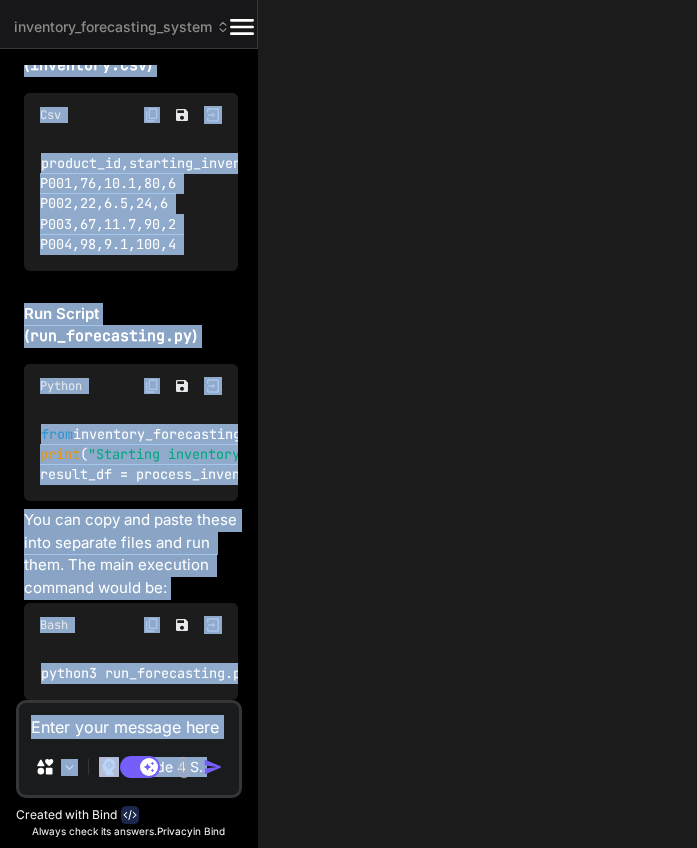 scroll, scrollTop: 11696, scrollLeft: 0, axis: vertical 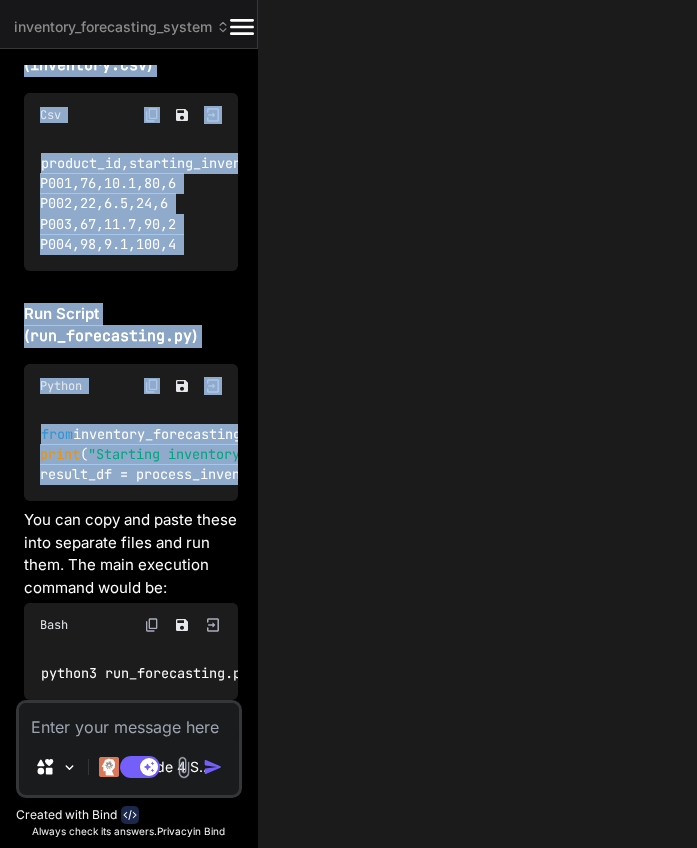 drag, startPoint x: 41, startPoint y: 168, endPoint x: 225, endPoint y: 494, distance: 374.3421 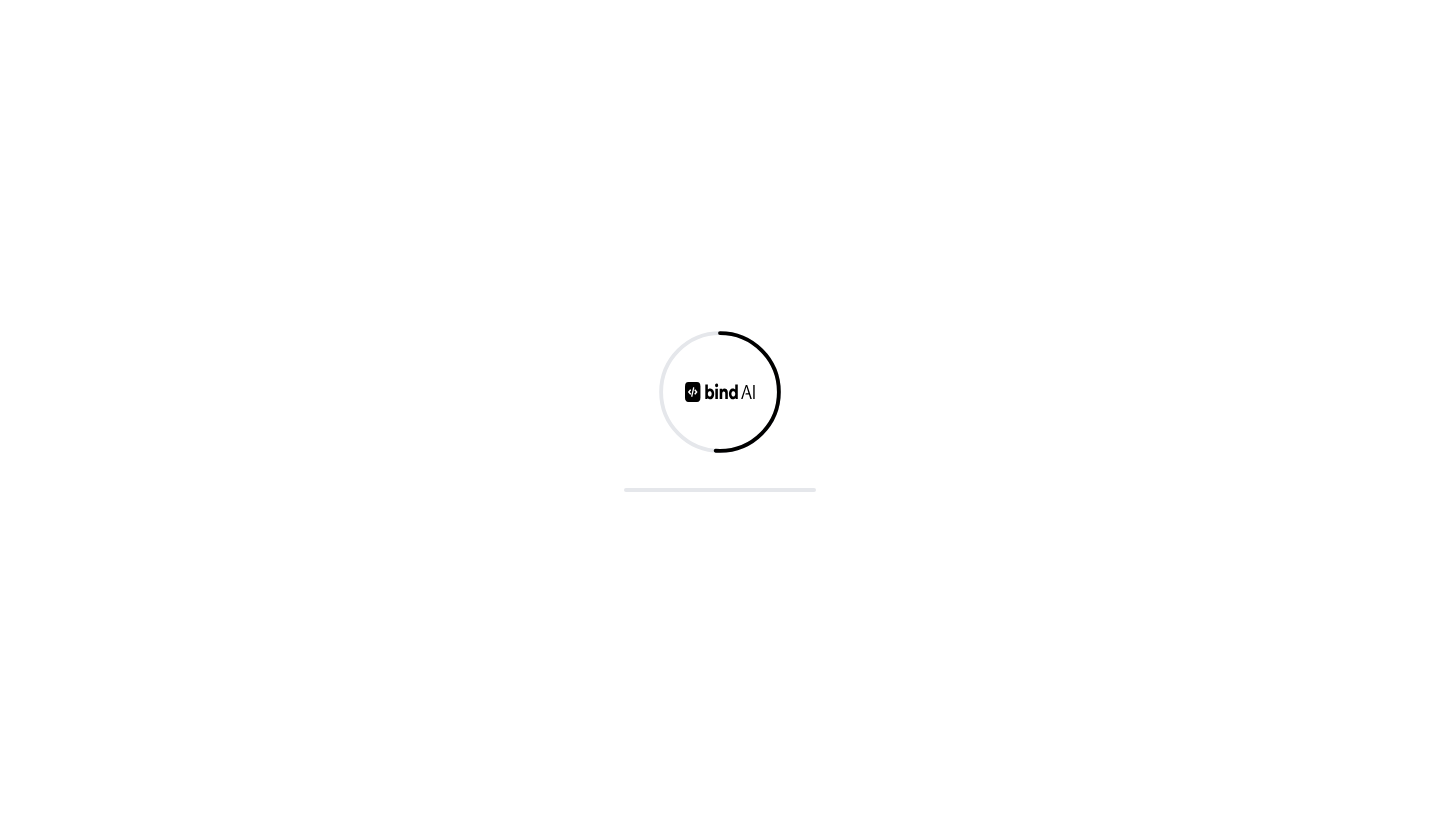 scroll, scrollTop: 0, scrollLeft: 0, axis: both 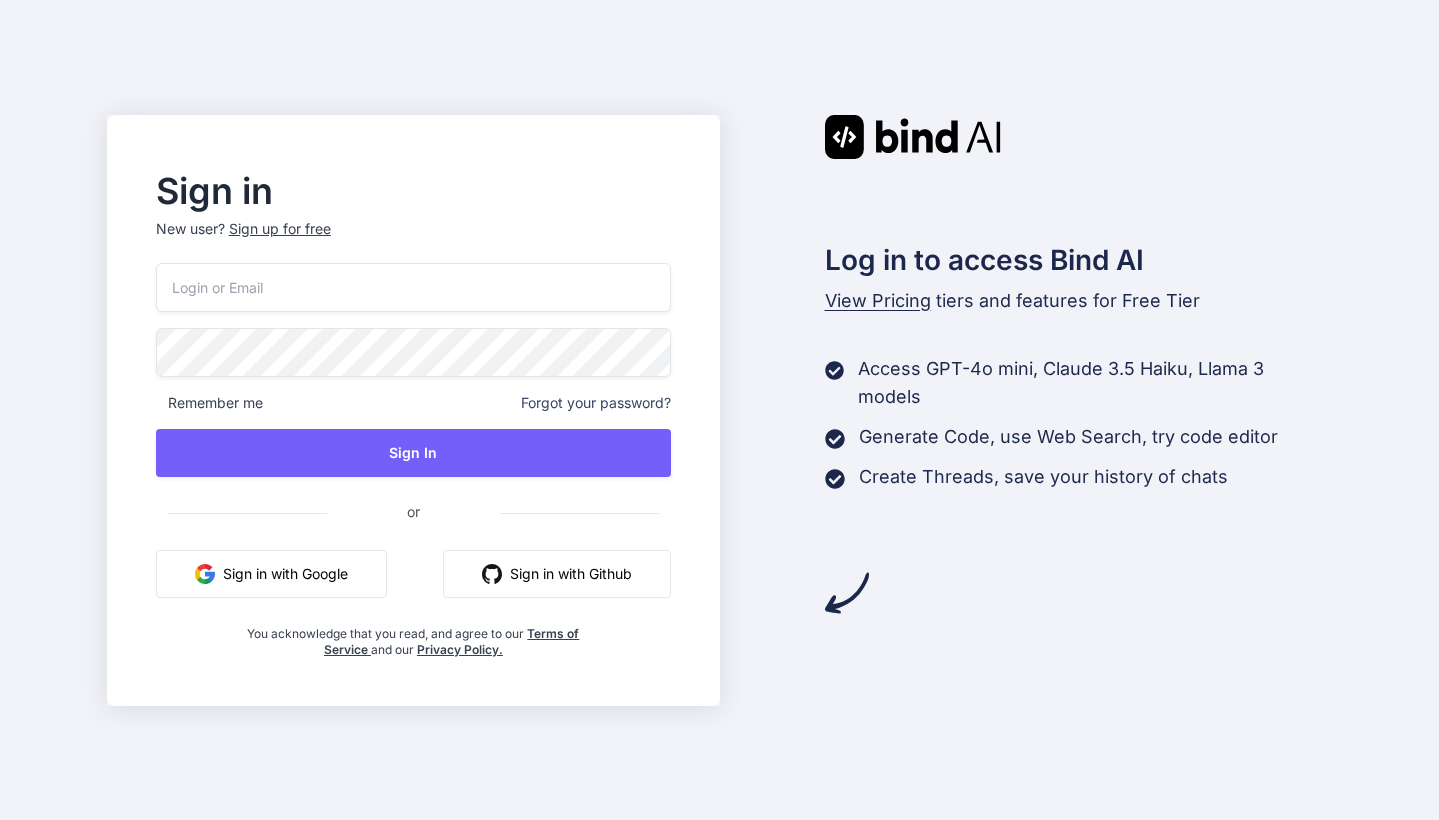 click on "Sign in with Google" at bounding box center (271, 574) 